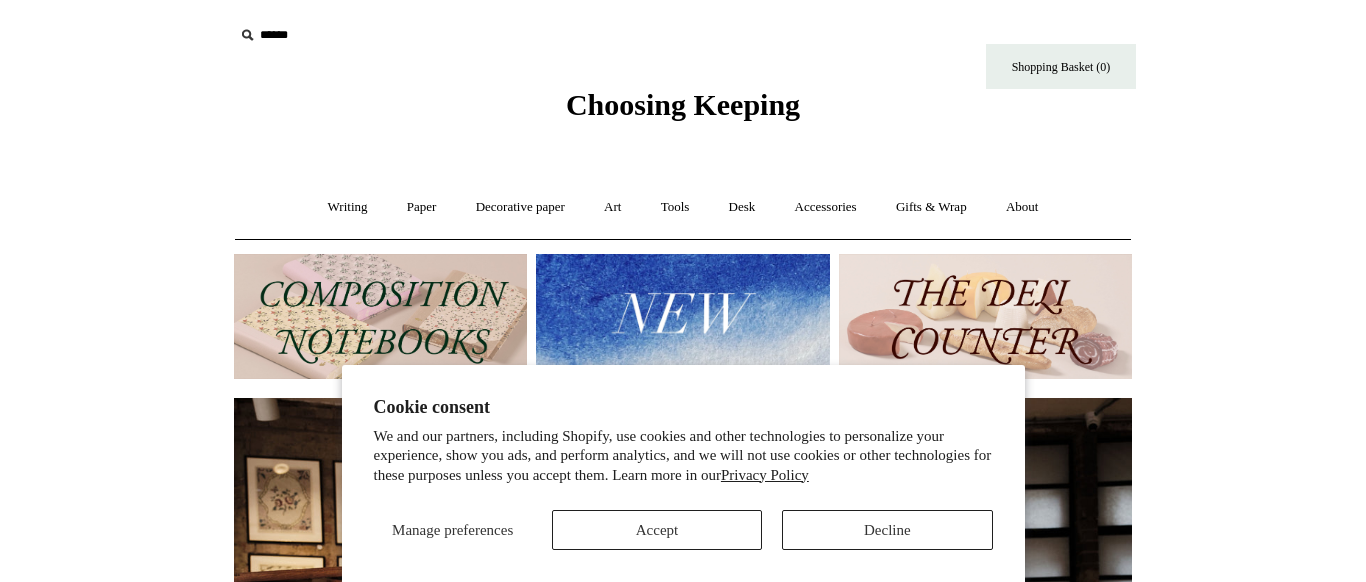 scroll, scrollTop: 0, scrollLeft: 0, axis: both 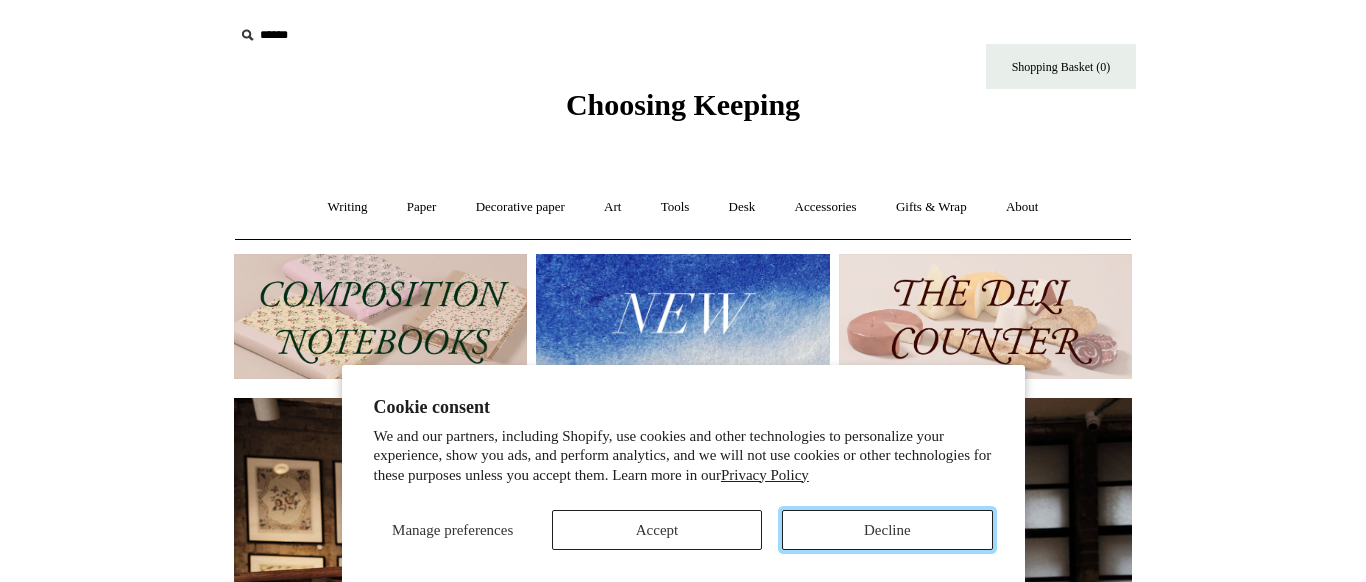 click on "Decline" at bounding box center [887, 530] 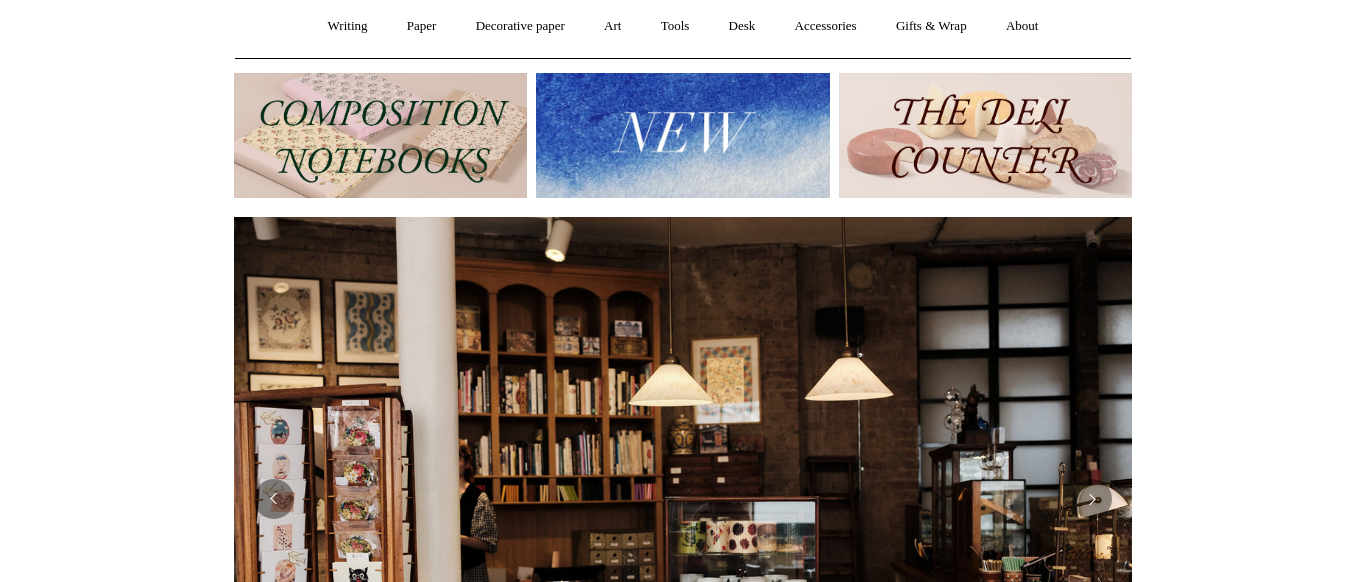 scroll, scrollTop: 228, scrollLeft: 0, axis: vertical 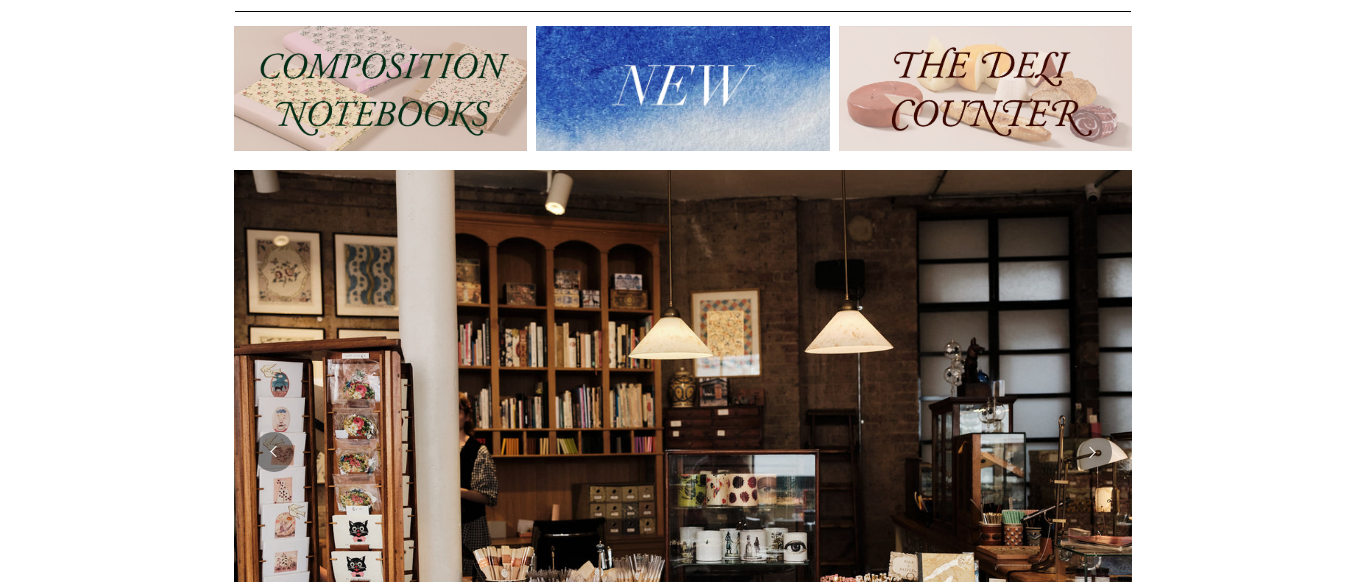 click at bounding box center (682, 88) 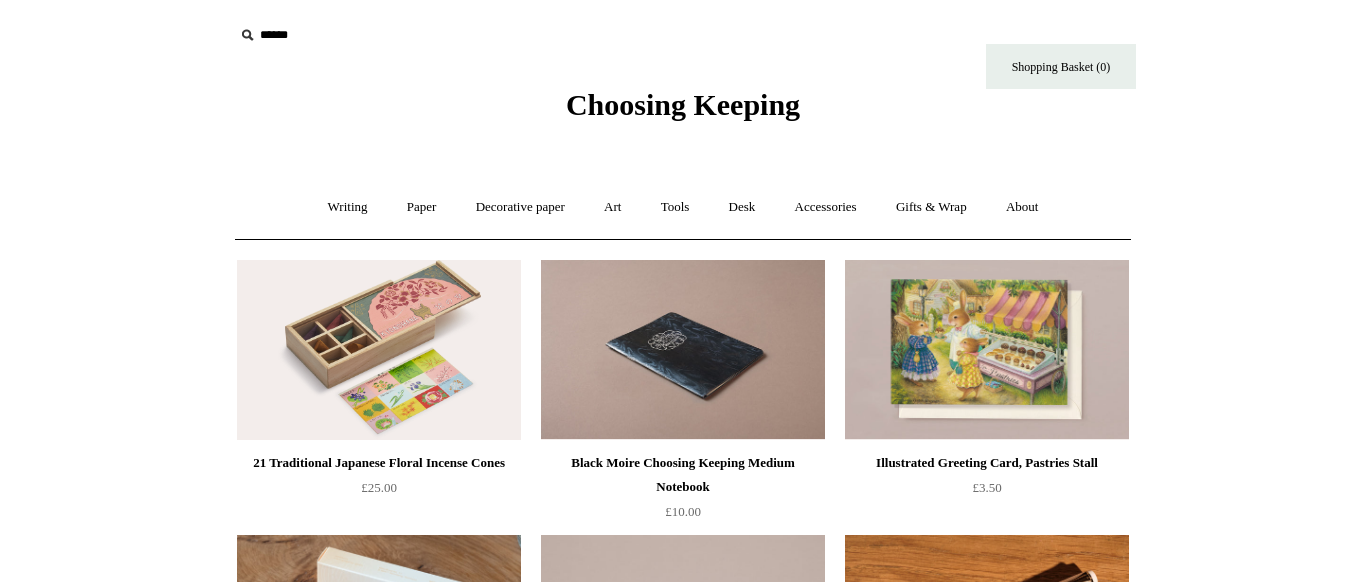 scroll, scrollTop: 0, scrollLeft: 0, axis: both 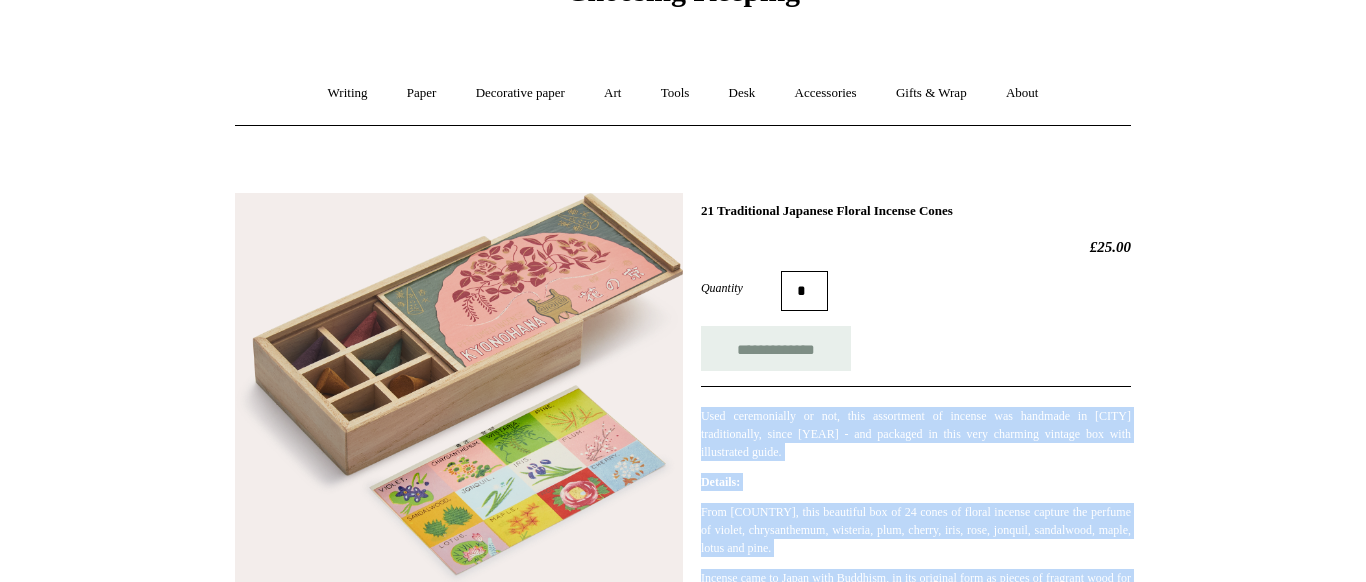 drag, startPoint x: 955, startPoint y: 204, endPoint x: 870, endPoint y: 202, distance: 85.02353 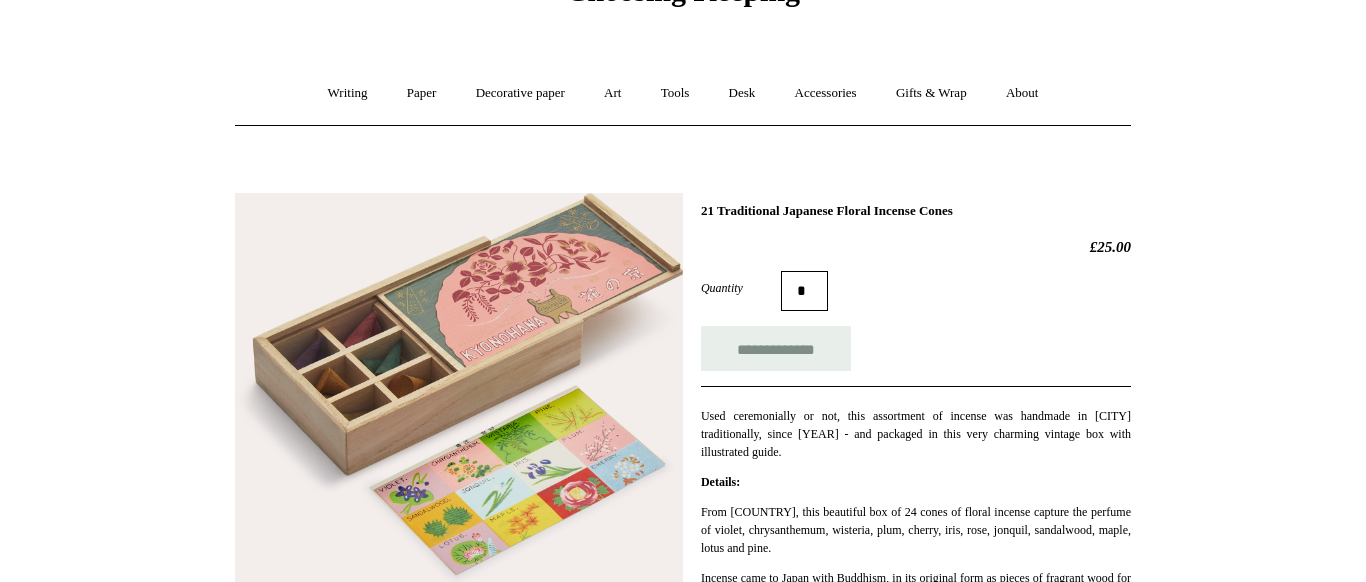 click on "**********" at bounding box center (916, 348) 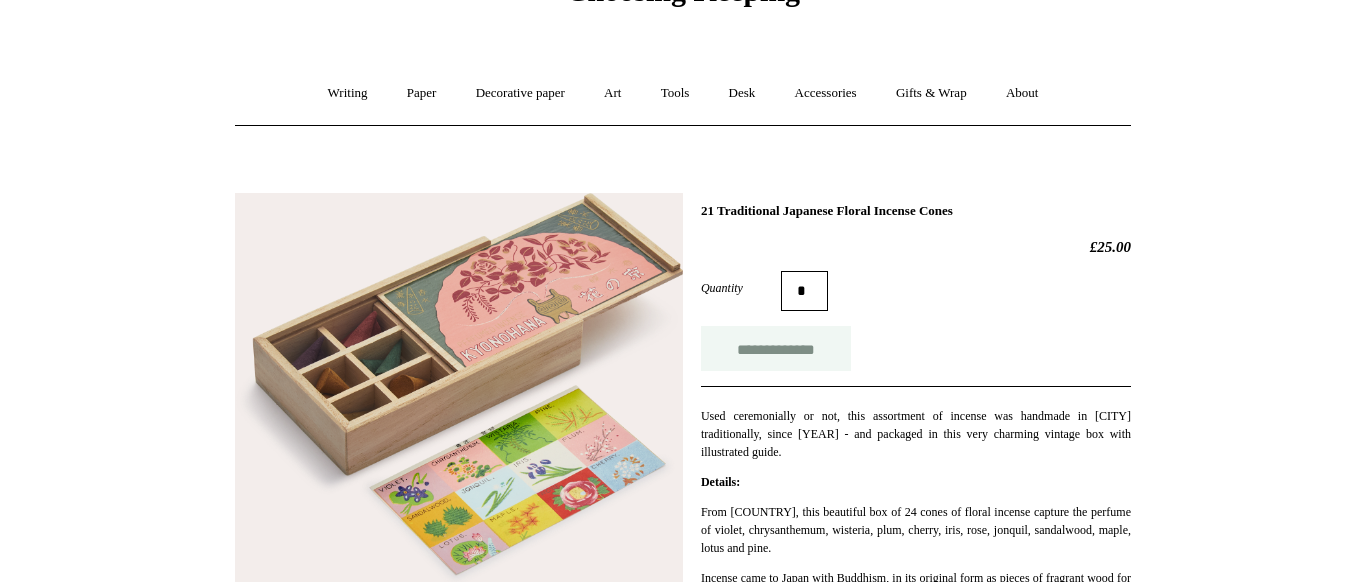 click on "**********" at bounding box center [776, 348] 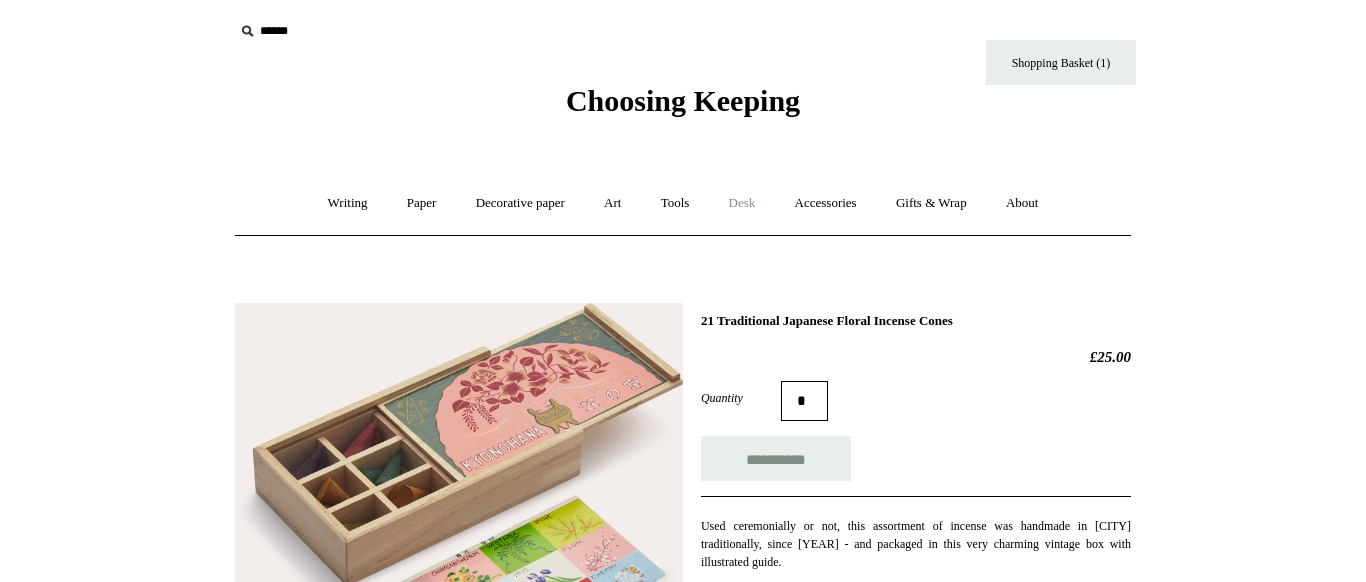 scroll, scrollTop: 0, scrollLeft: 0, axis: both 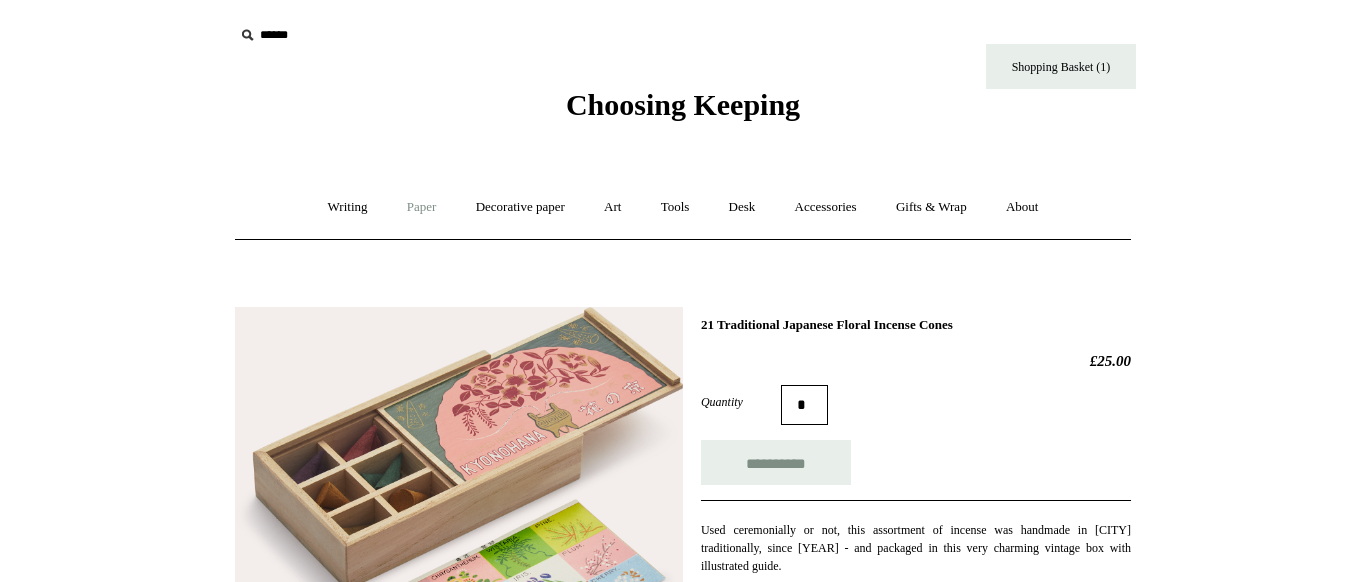 type on "**********" 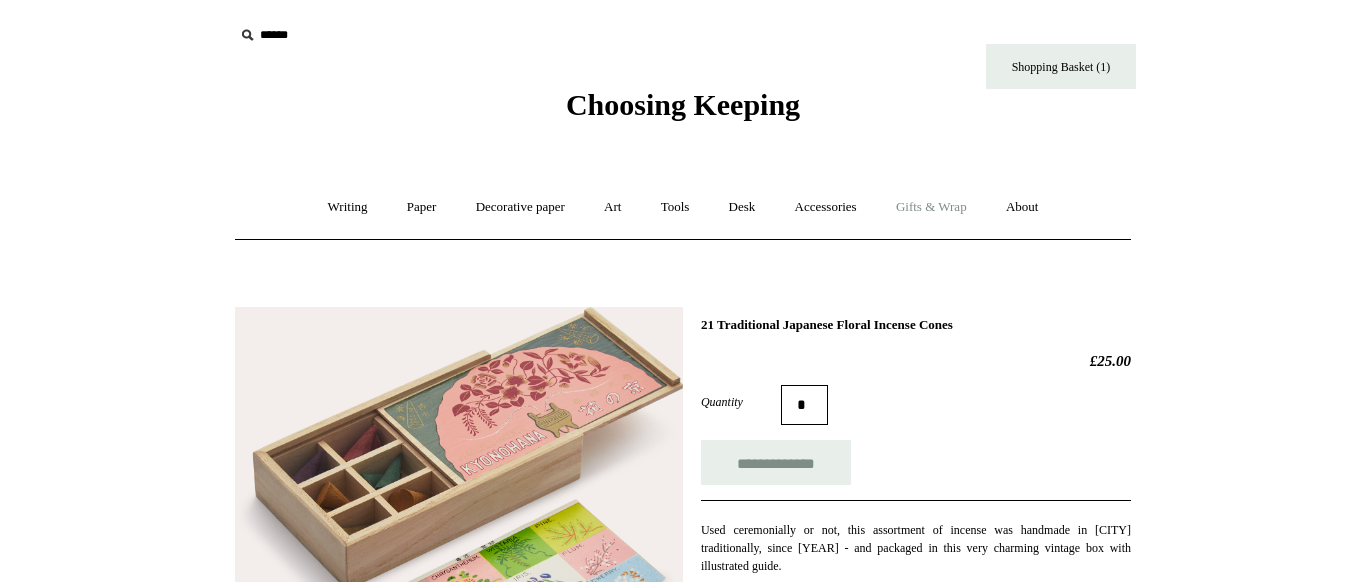 click on "Gifts & Wrap +" at bounding box center (931, 207) 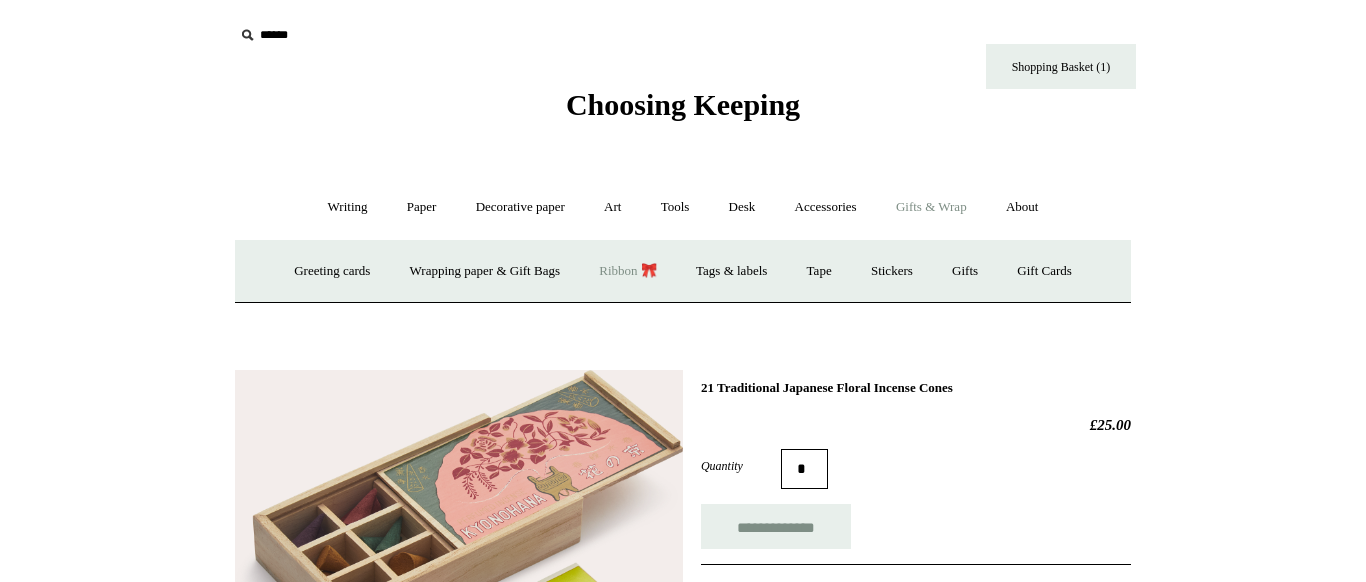 click on "Ribbon 🎀" at bounding box center [628, 271] 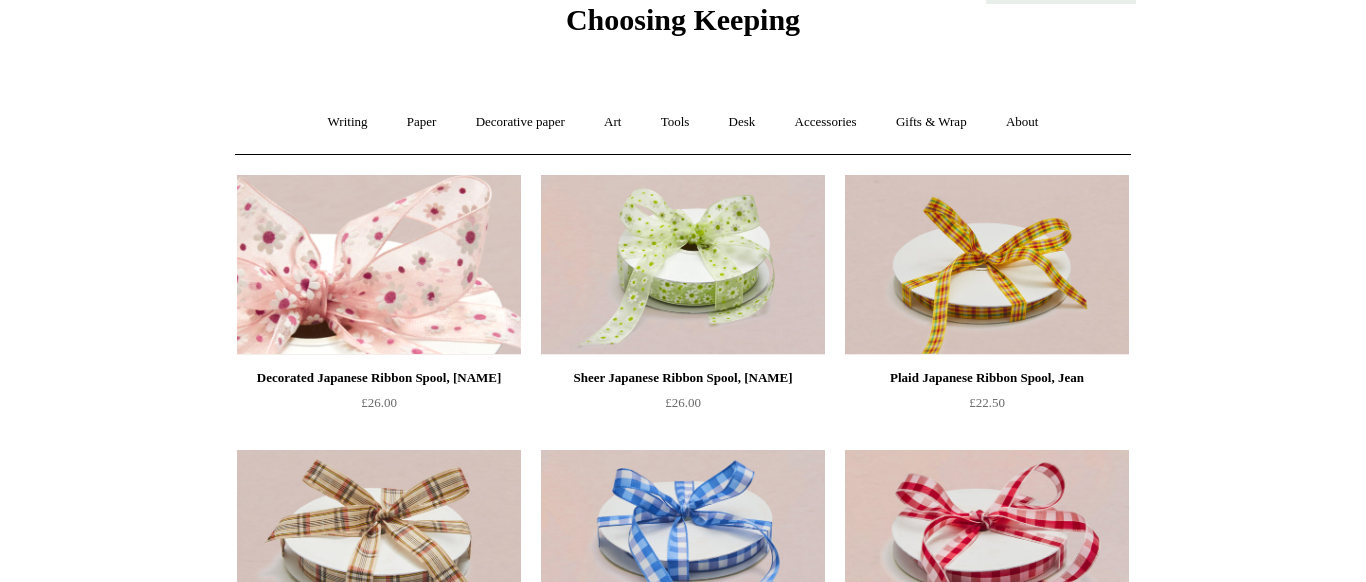 scroll, scrollTop: 0, scrollLeft: 0, axis: both 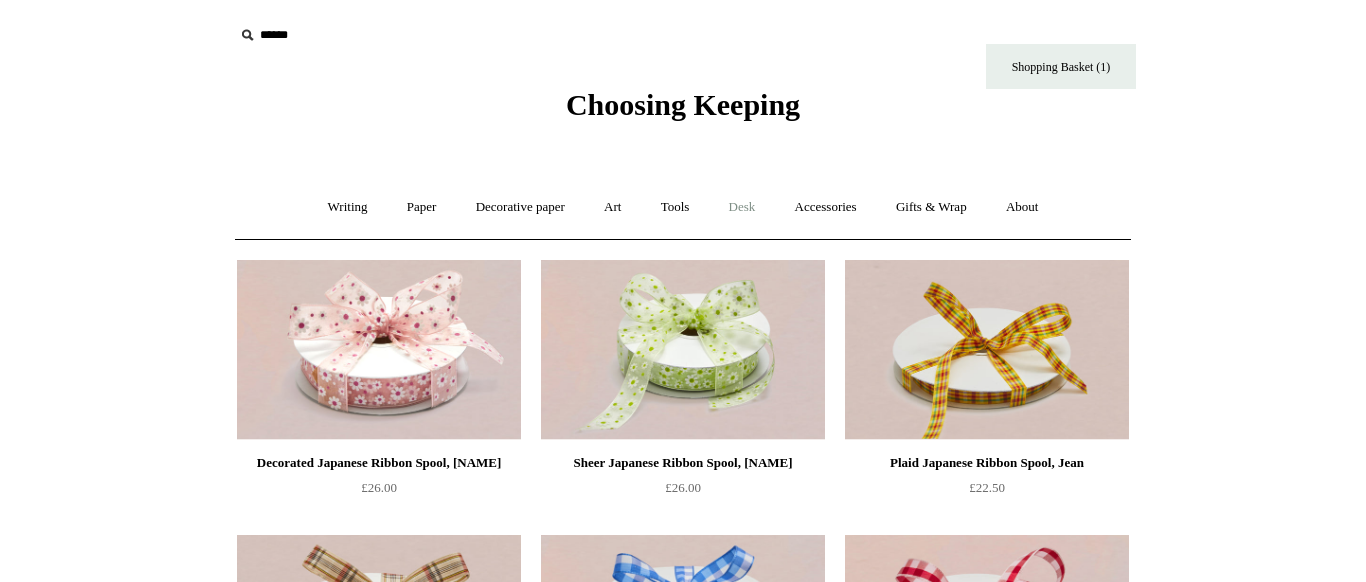 click on "Desk +" at bounding box center [742, 207] 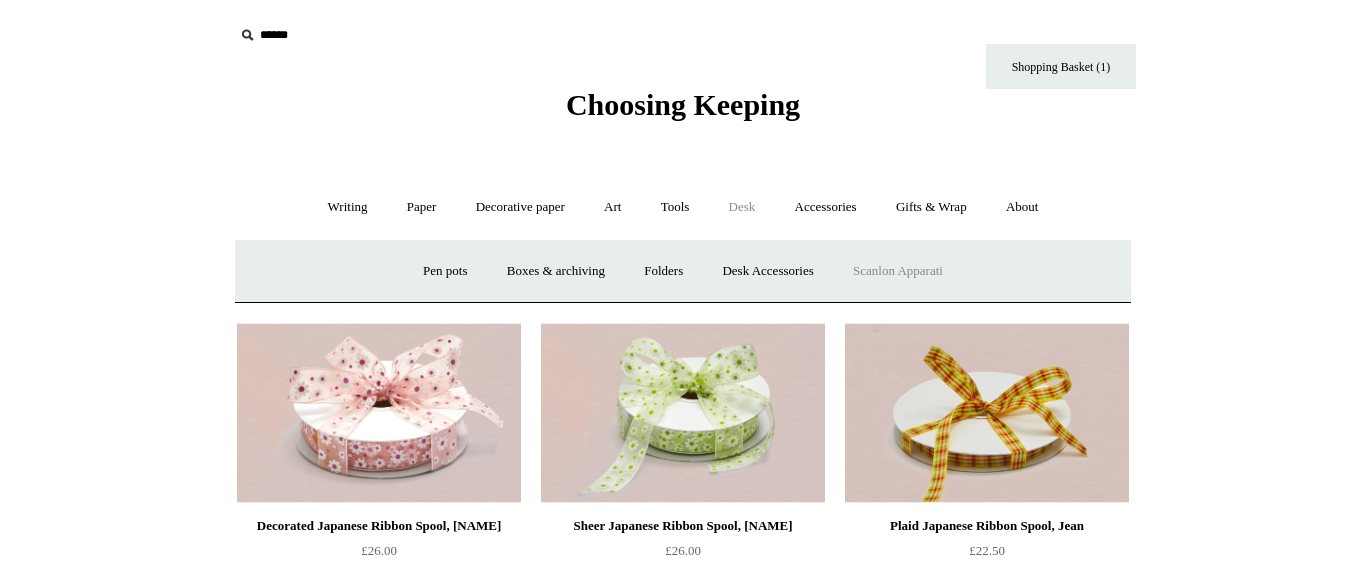 click on "Scanlon Apparati" at bounding box center (898, 271) 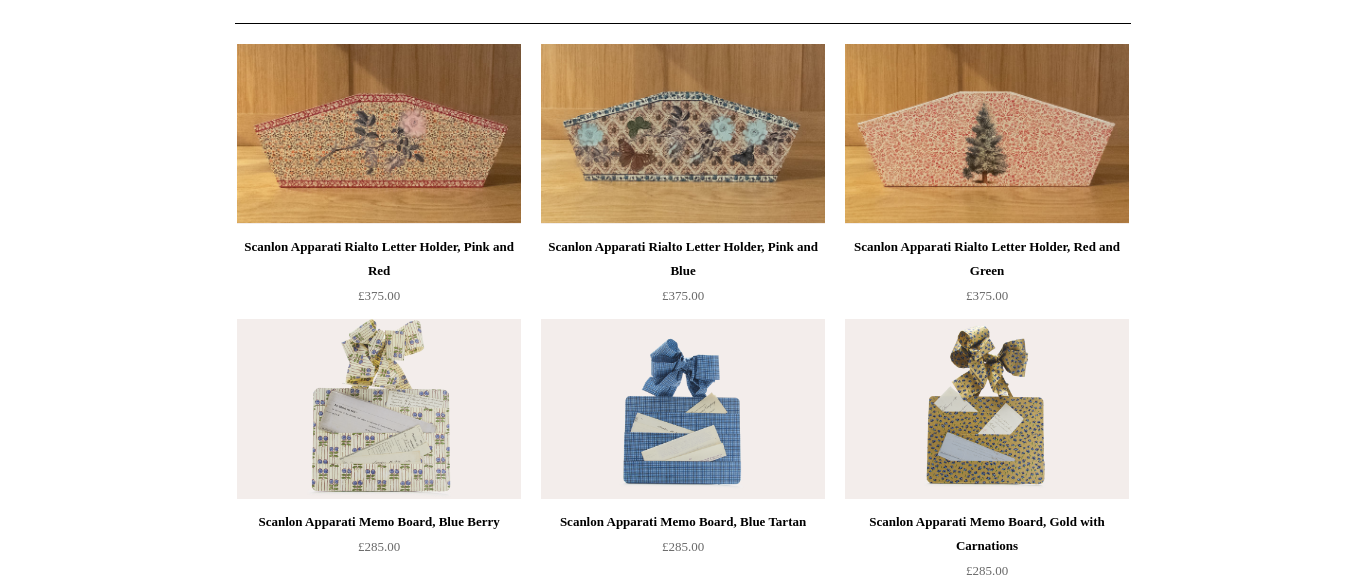 scroll, scrollTop: 0, scrollLeft: 0, axis: both 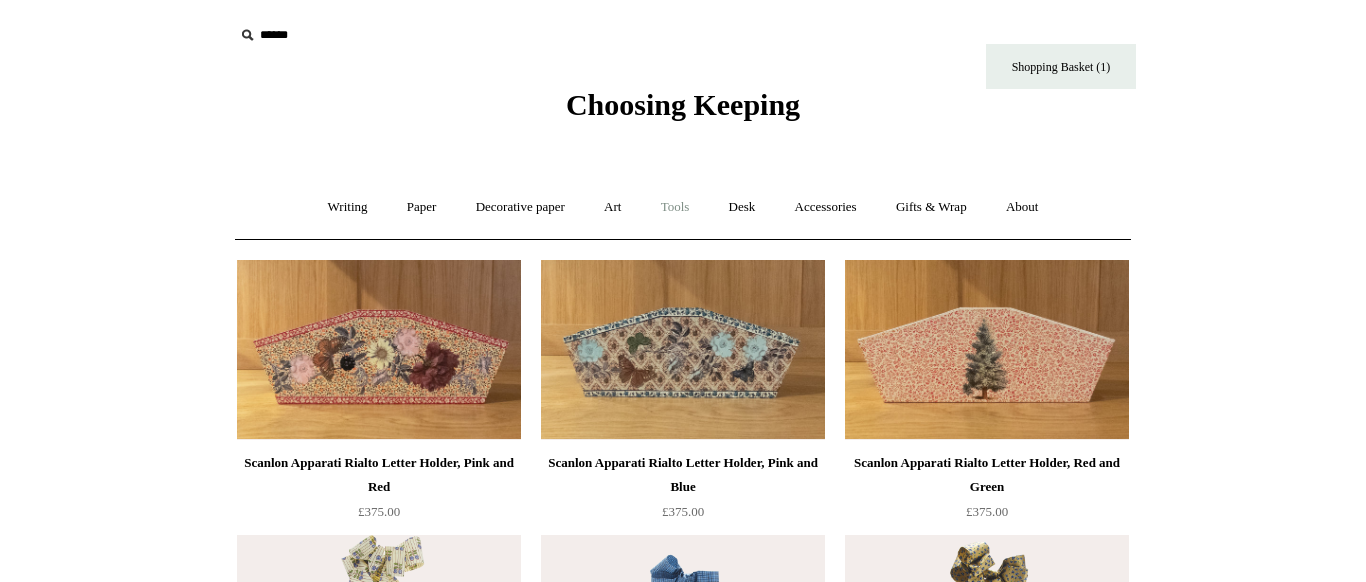 click on "Tools +" at bounding box center (675, 207) 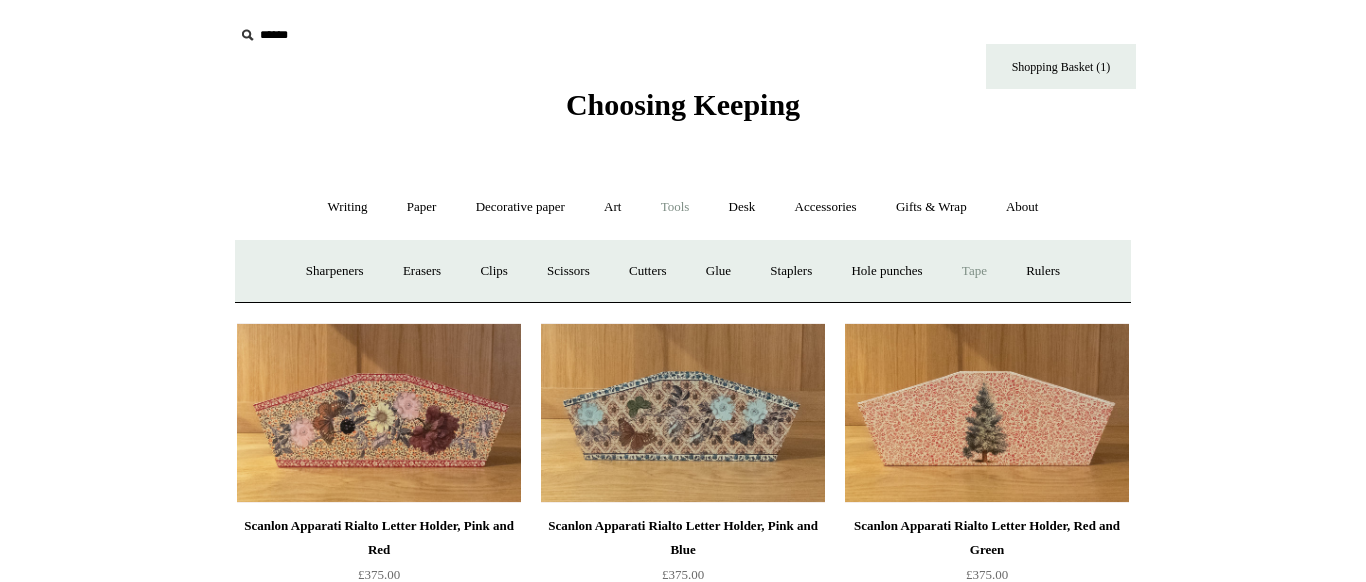 click on "Tape +" at bounding box center (974, 271) 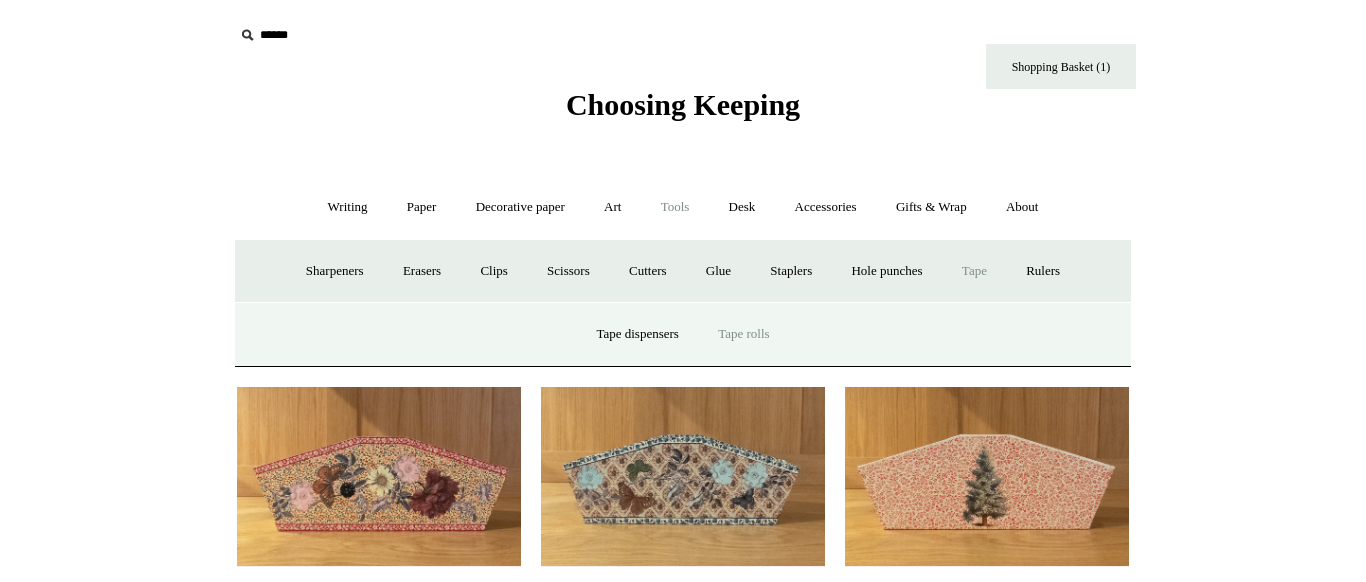 click on "Tape rolls" at bounding box center [743, 334] 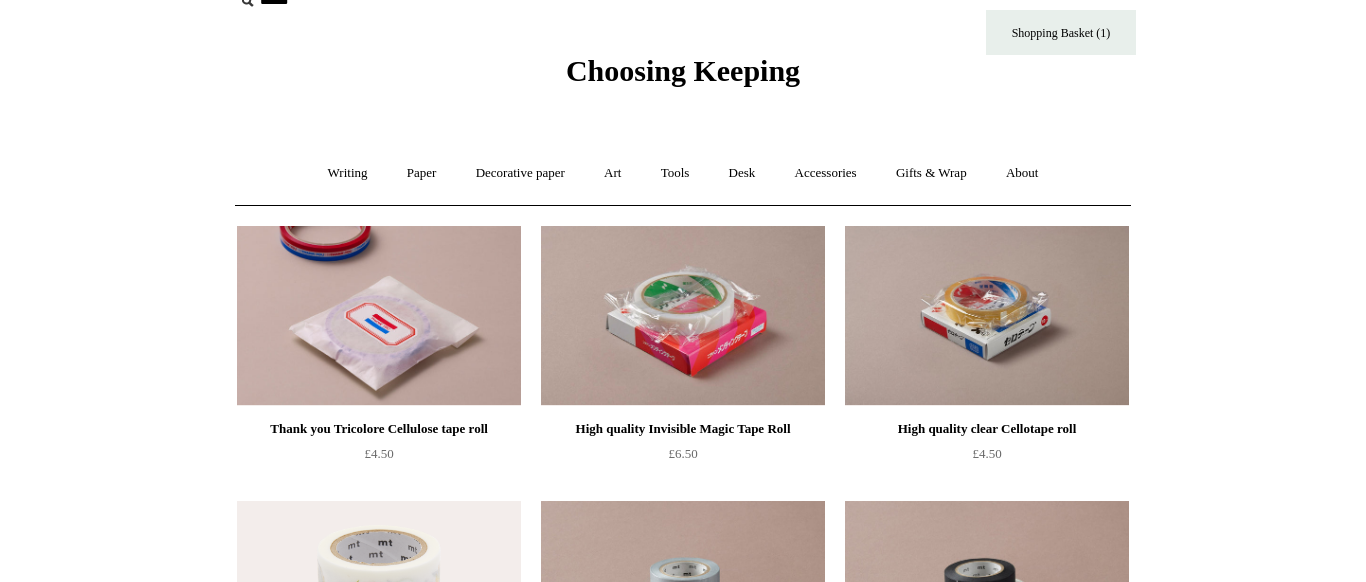 scroll, scrollTop: 0, scrollLeft: 0, axis: both 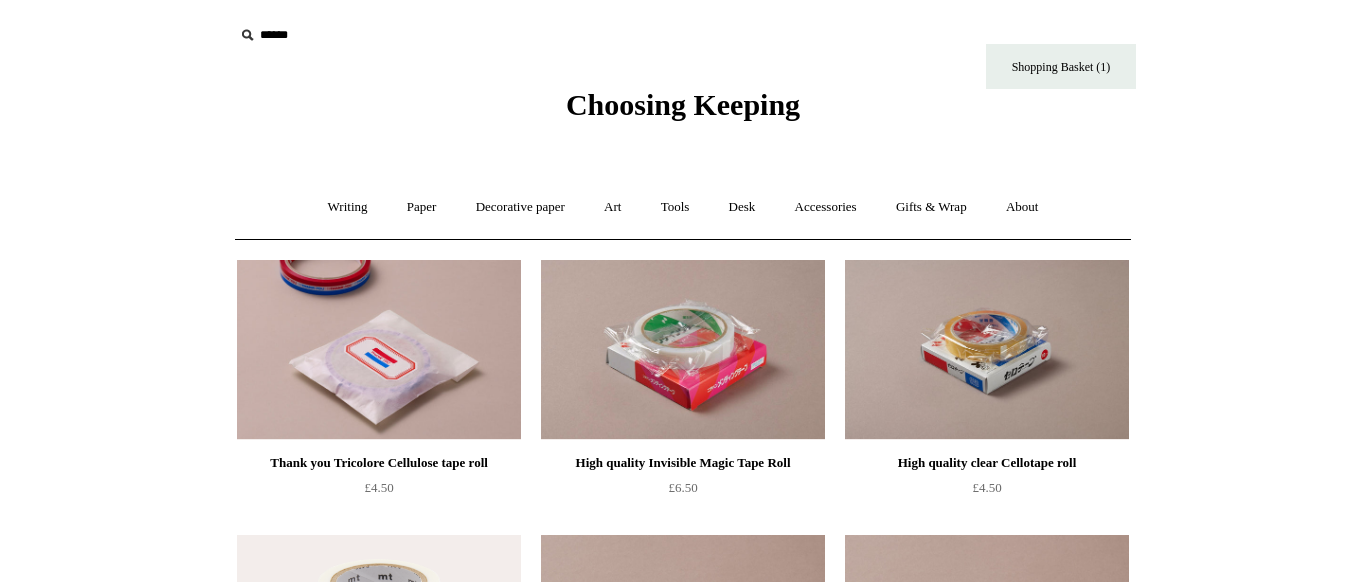 click on "Choosing Keeping" at bounding box center [683, 104] 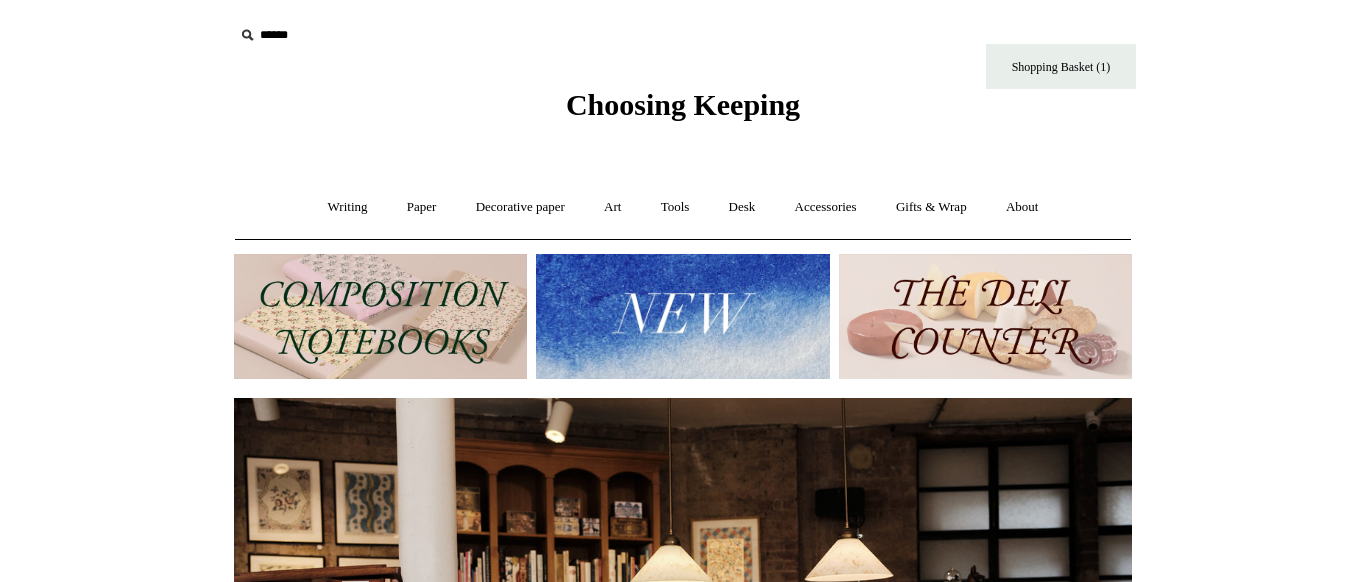 scroll, scrollTop: 0, scrollLeft: 0, axis: both 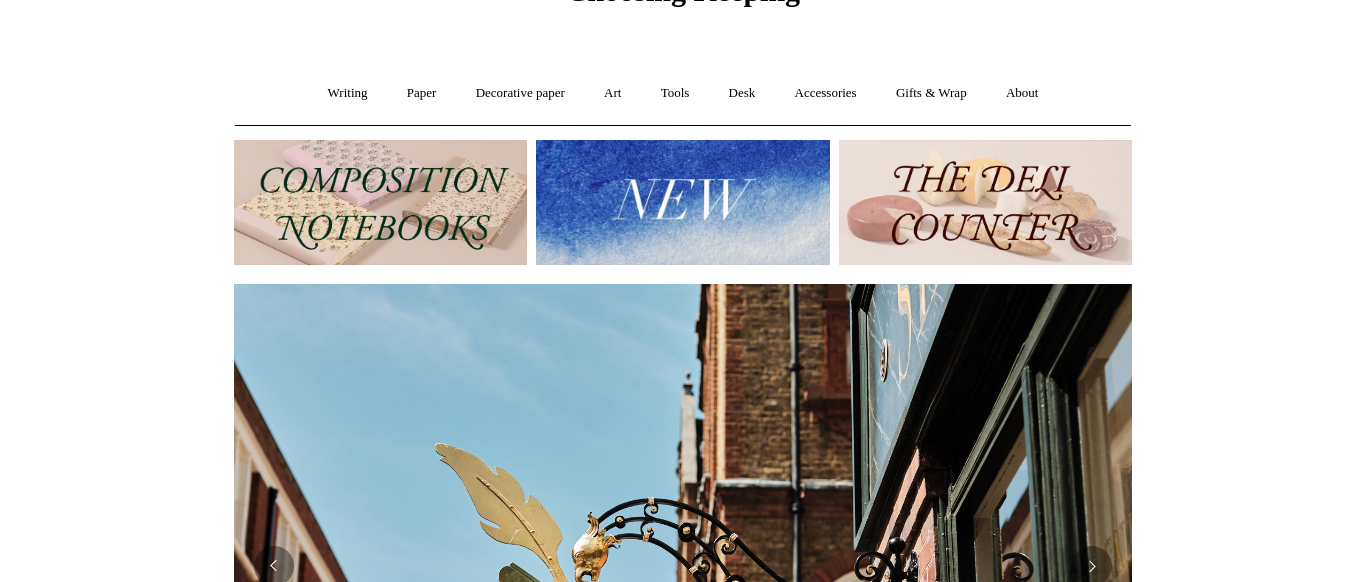 click at bounding box center [985, 202] 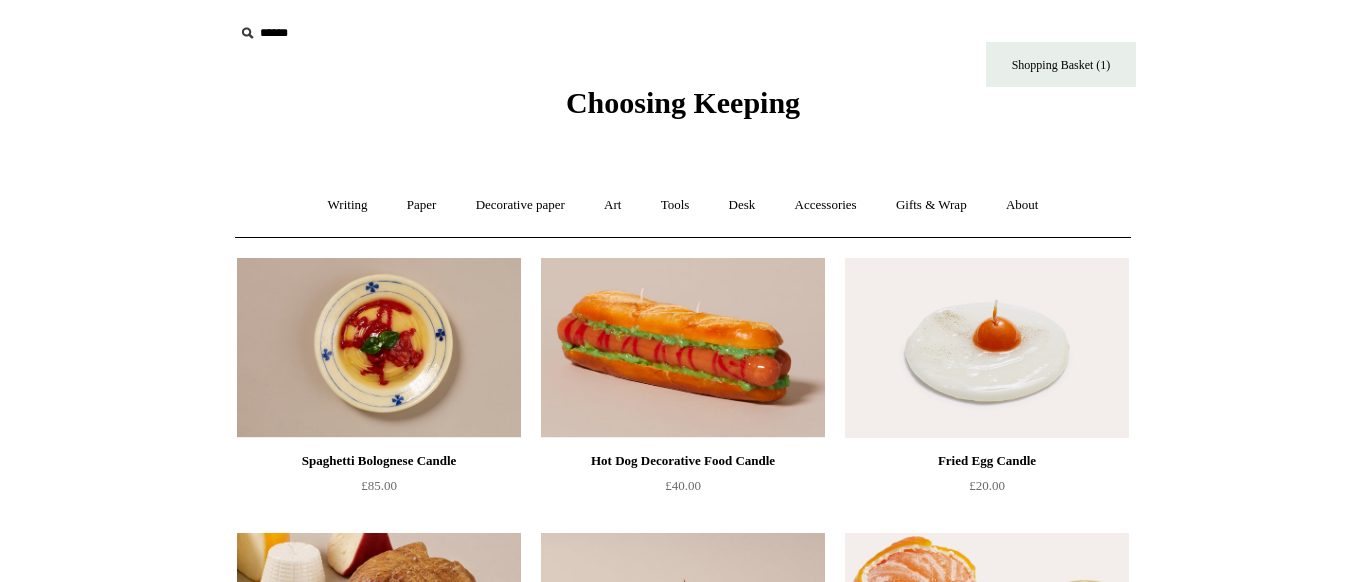 scroll, scrollTop: 0, scrollLeft: 0, axis: both 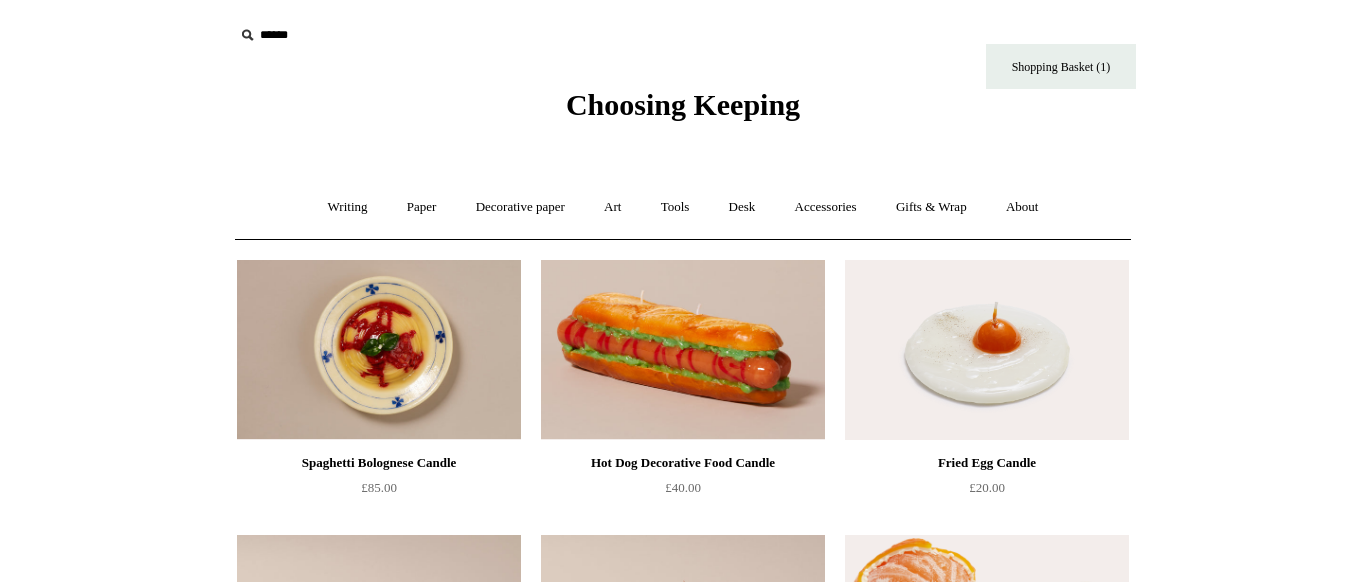 click on "Choosing Keeping" at bounding box center [683, 104] 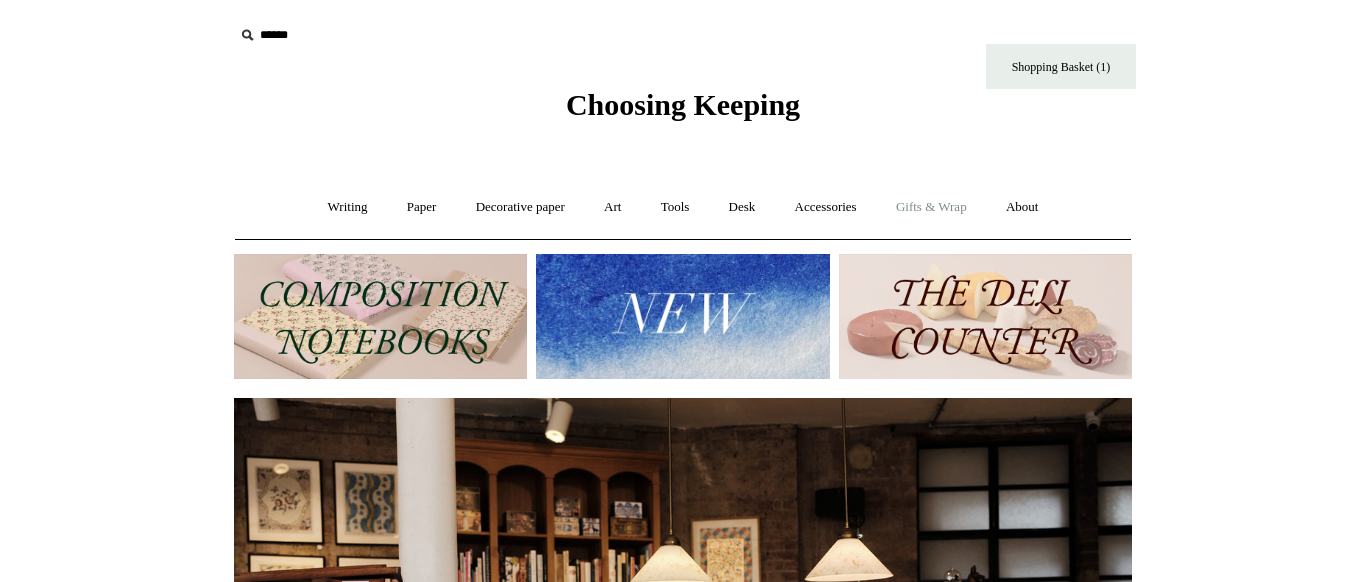 scroll, scrollTop: 0, scrollLeft: 0, axis: both 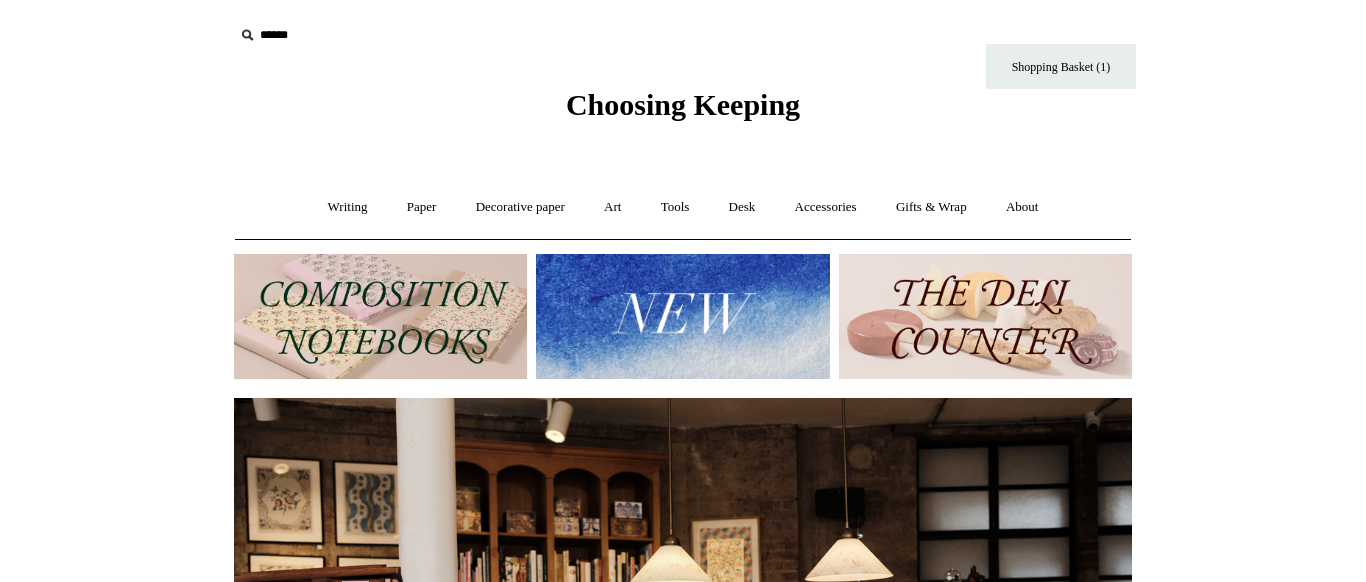 click at bounding box center (682, 316) 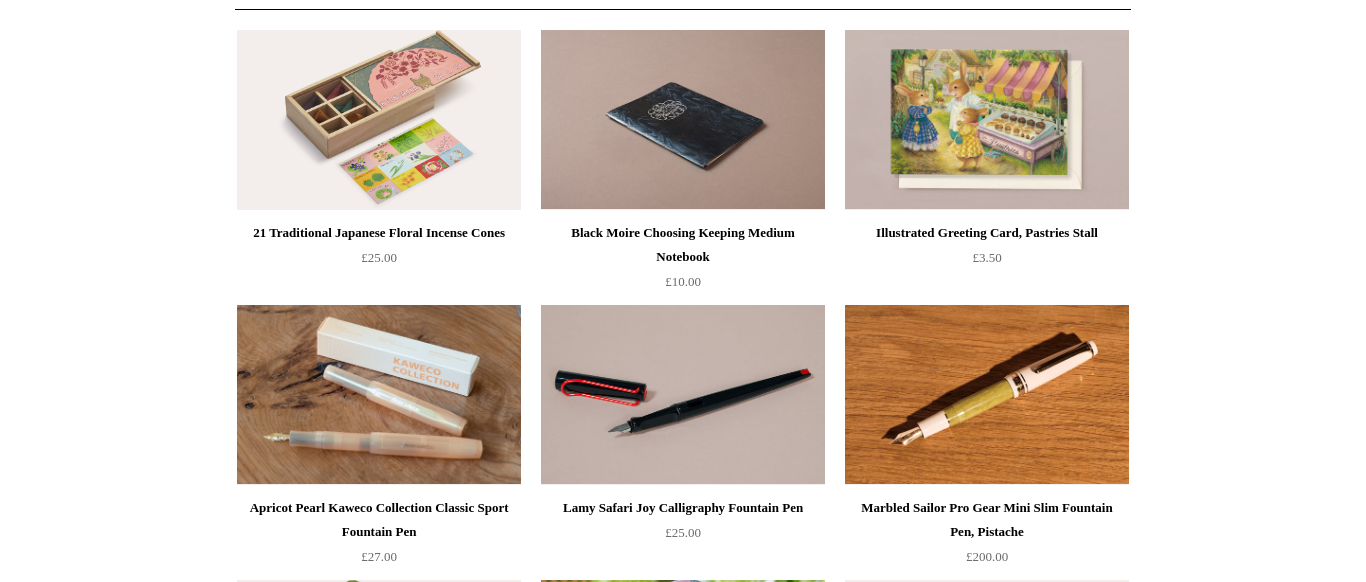 scroll, scrollTop: 0, scrollLeft: 0, axis: both 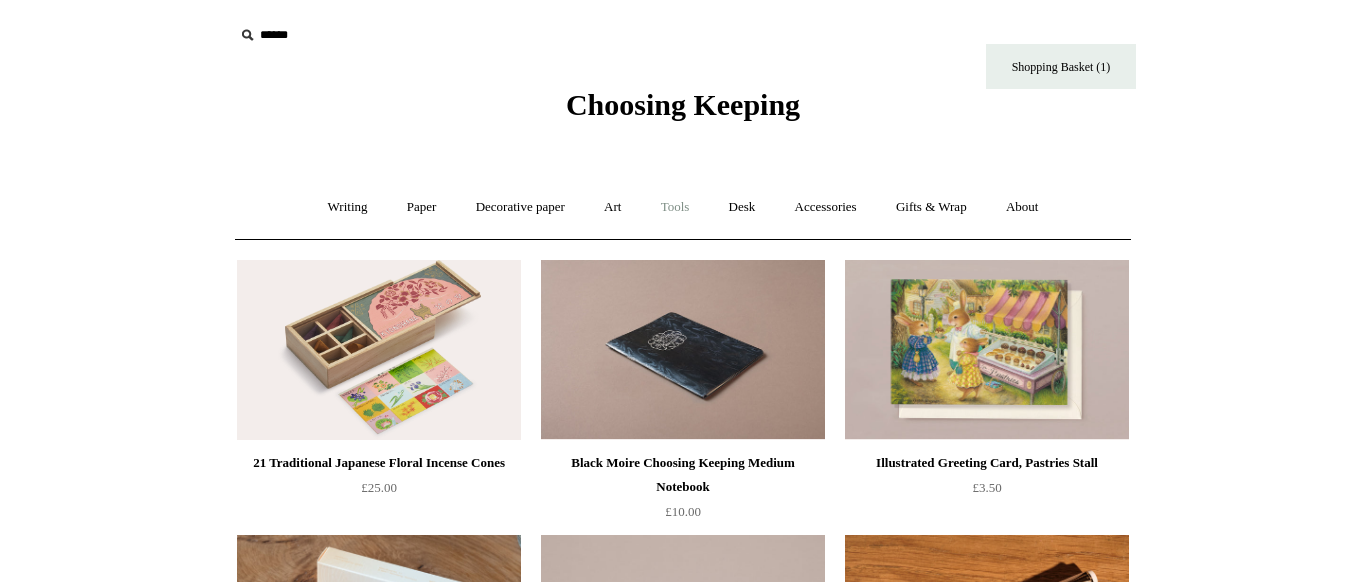 click on "Tools +" at bounding box center [675, 207] 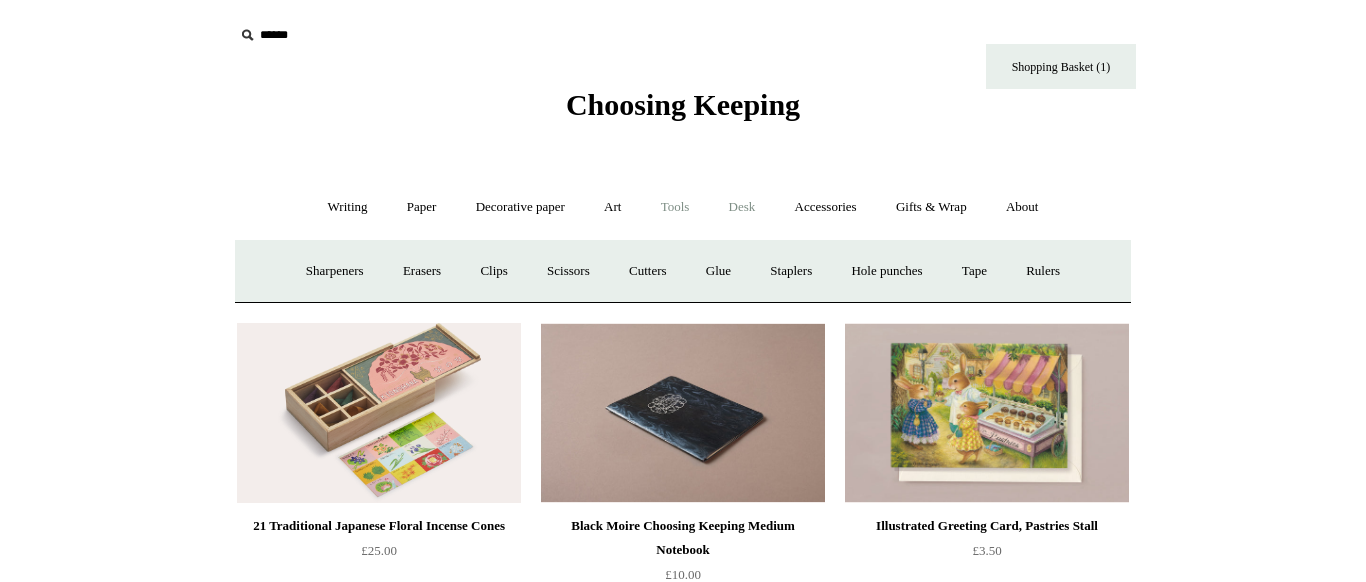 click on "Desk +" at bounding box center [742, 207] 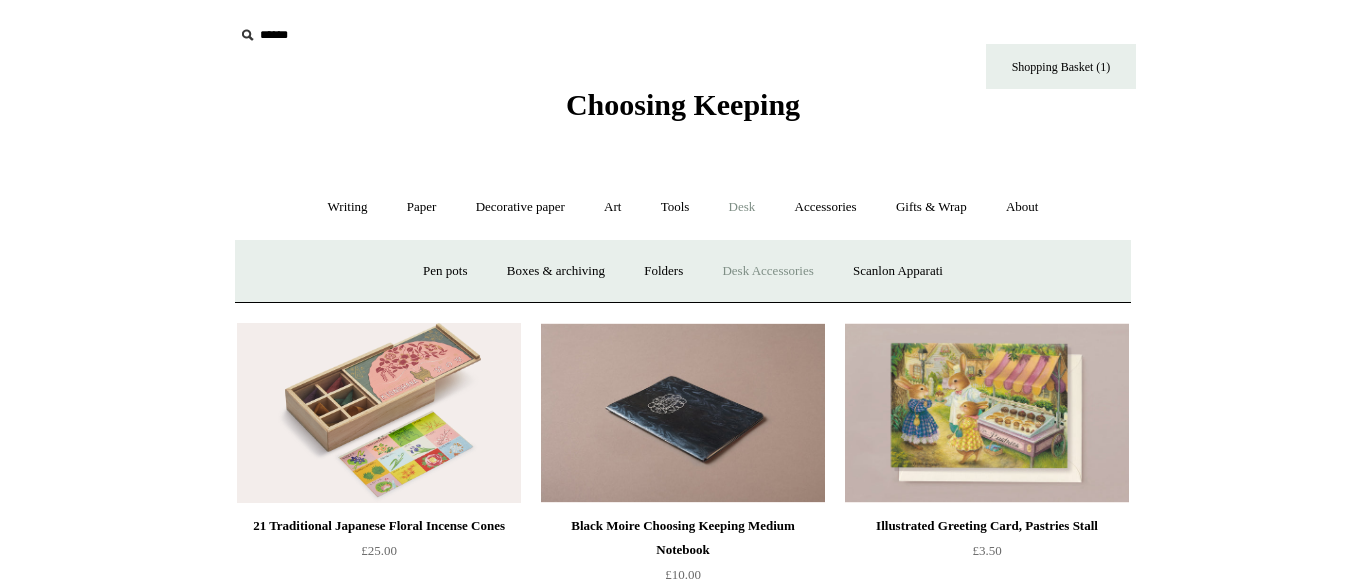 click on "Desk Accessories" at bounding box center [767, 271] 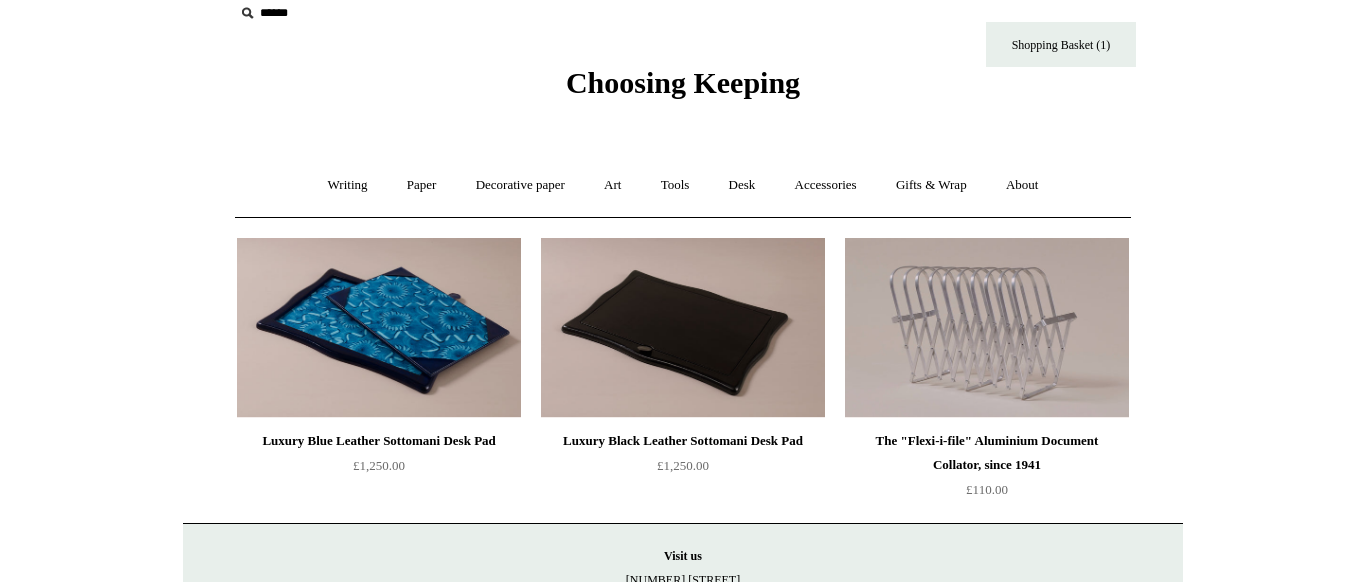 scroll, scrollTop: 0, scrollLeft: 0, axis: both 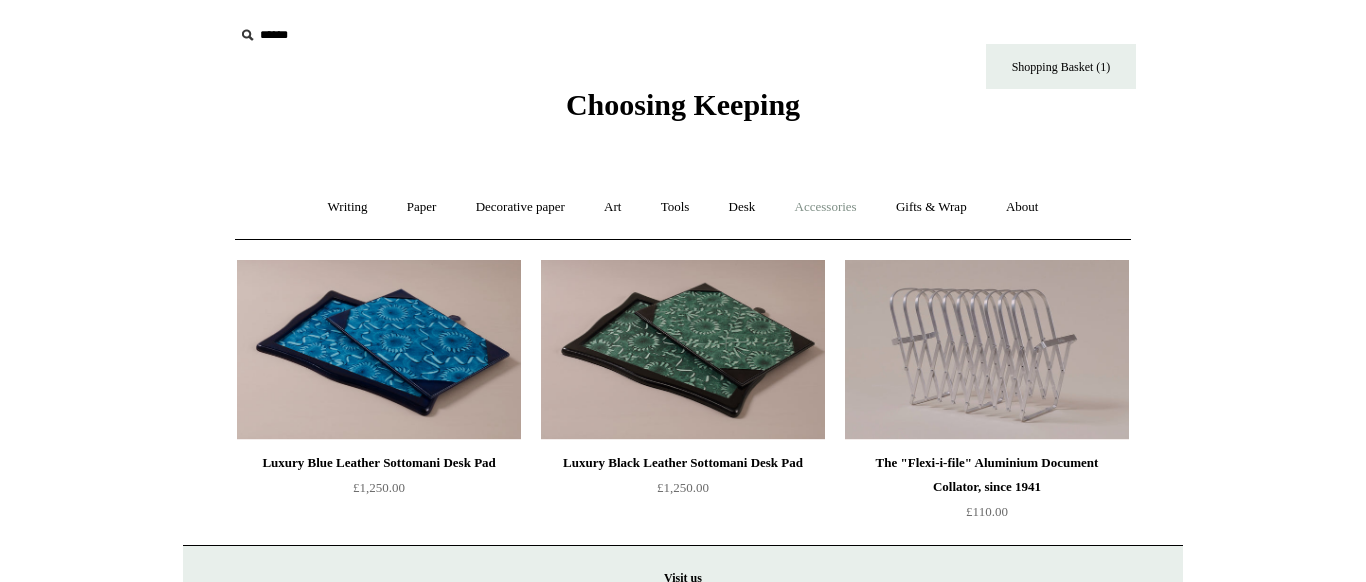 click on "Accessories +" at bounding box center (826, 207) 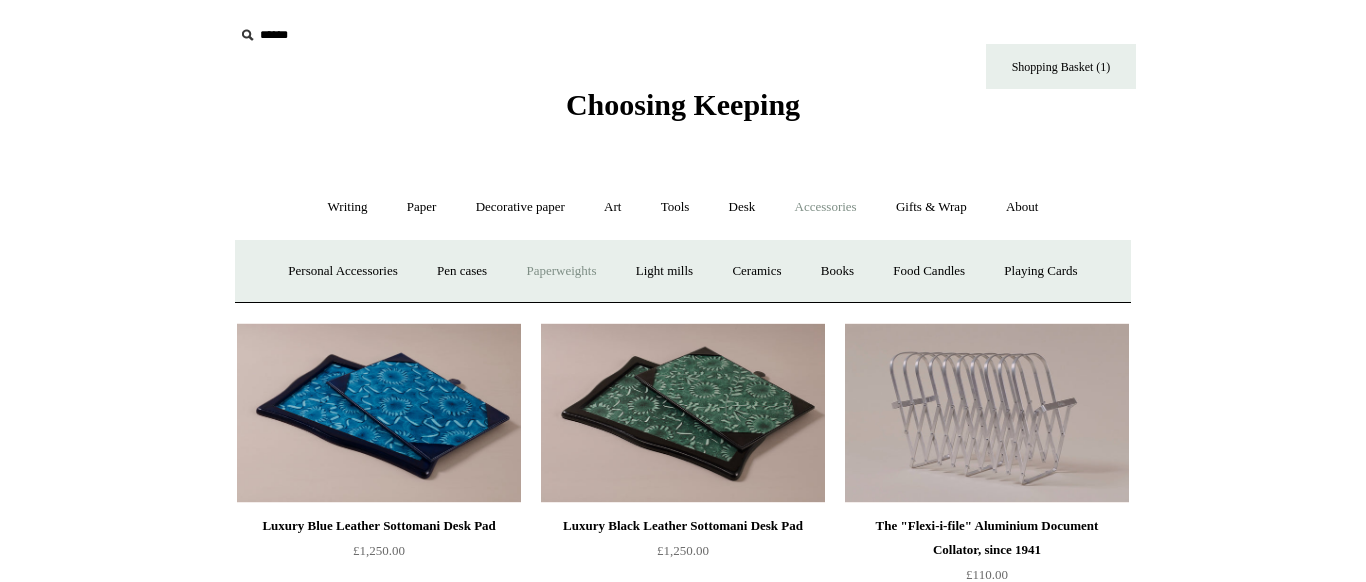 click on "Paperweights +" at bounding box center (561, 271) 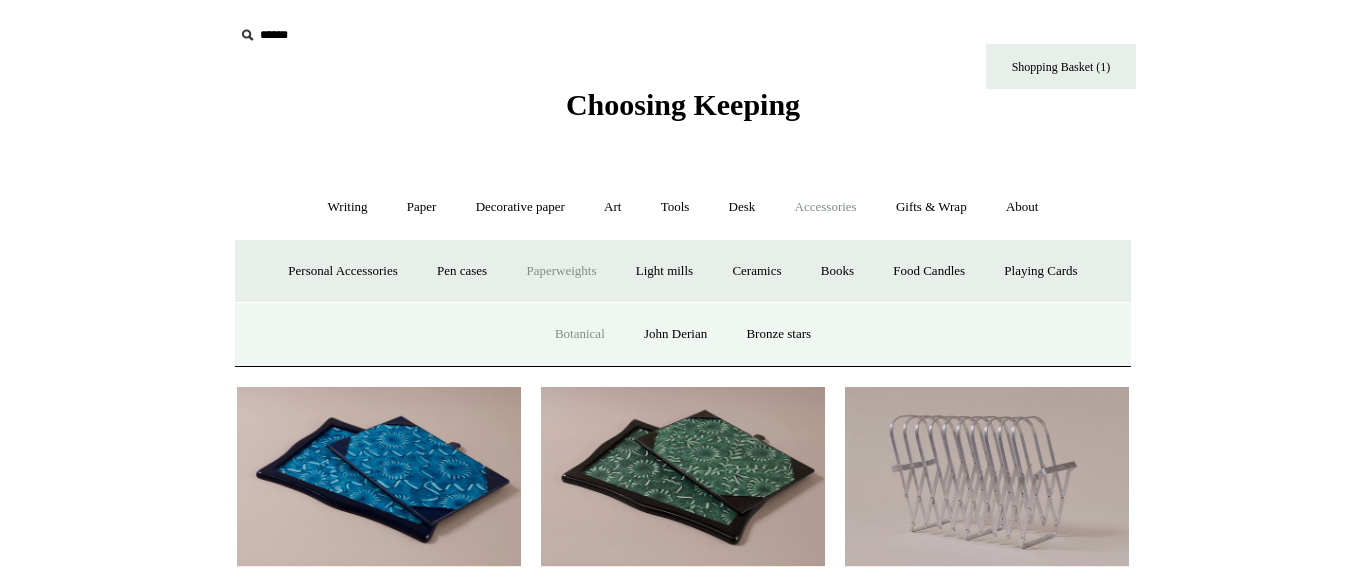 click on "Botanical" at bounding box center (580, 334) 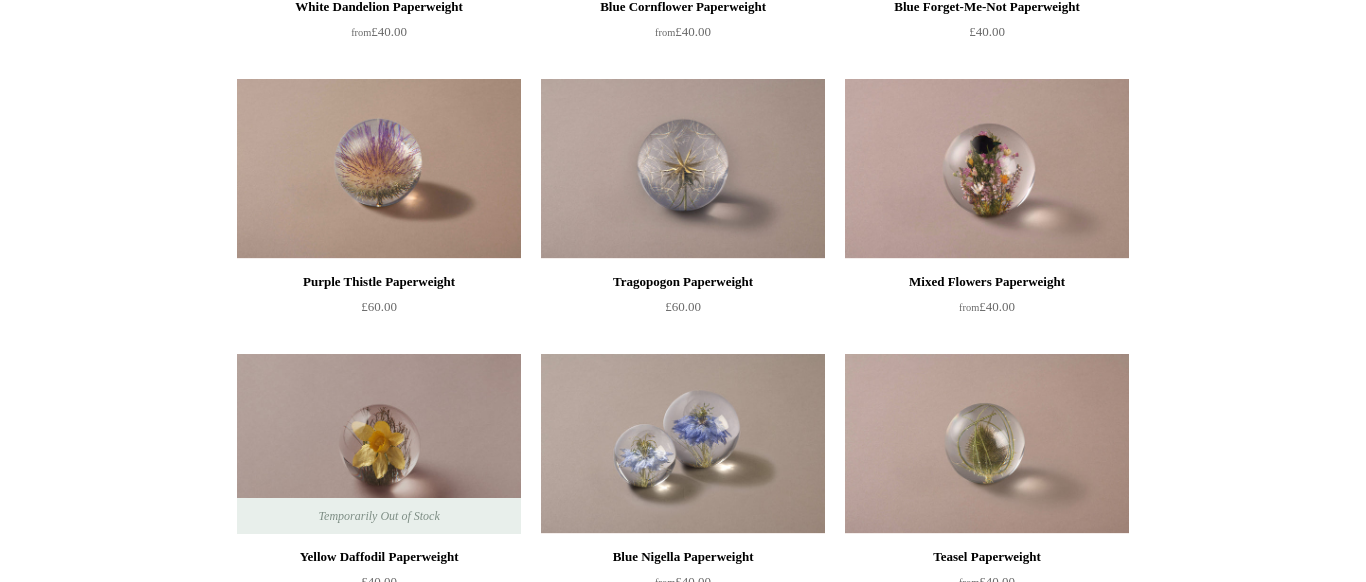 scroll, scrollTop: 0, scrollLeft: 0, axis: both 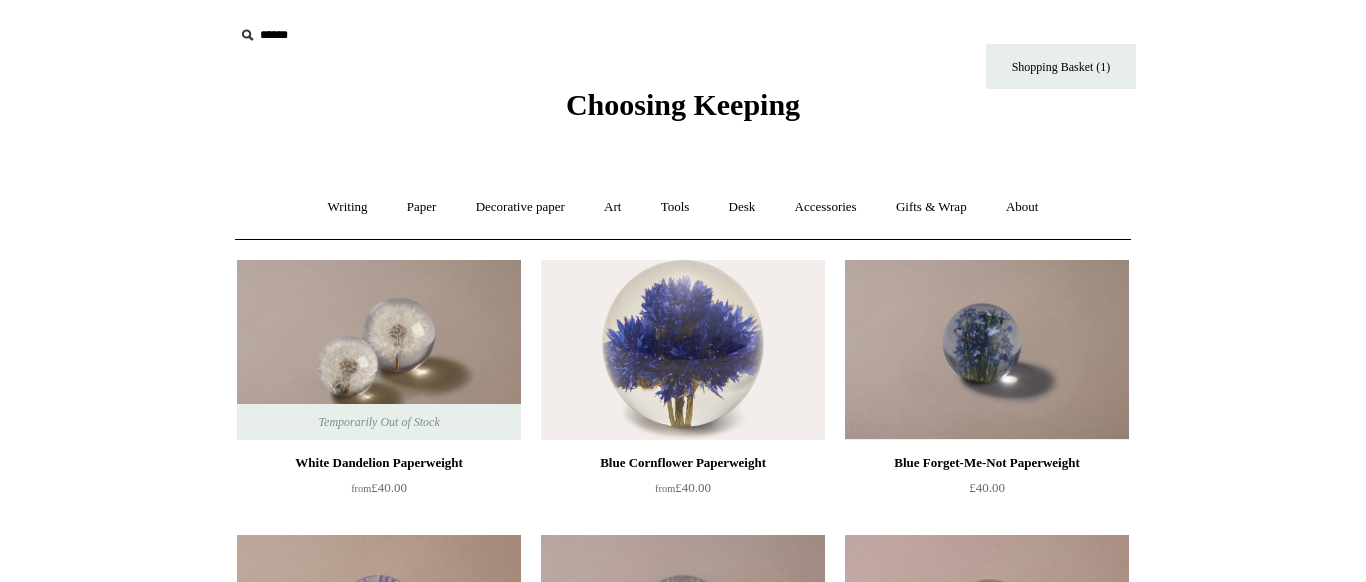 click at bounding box center (987, 350) 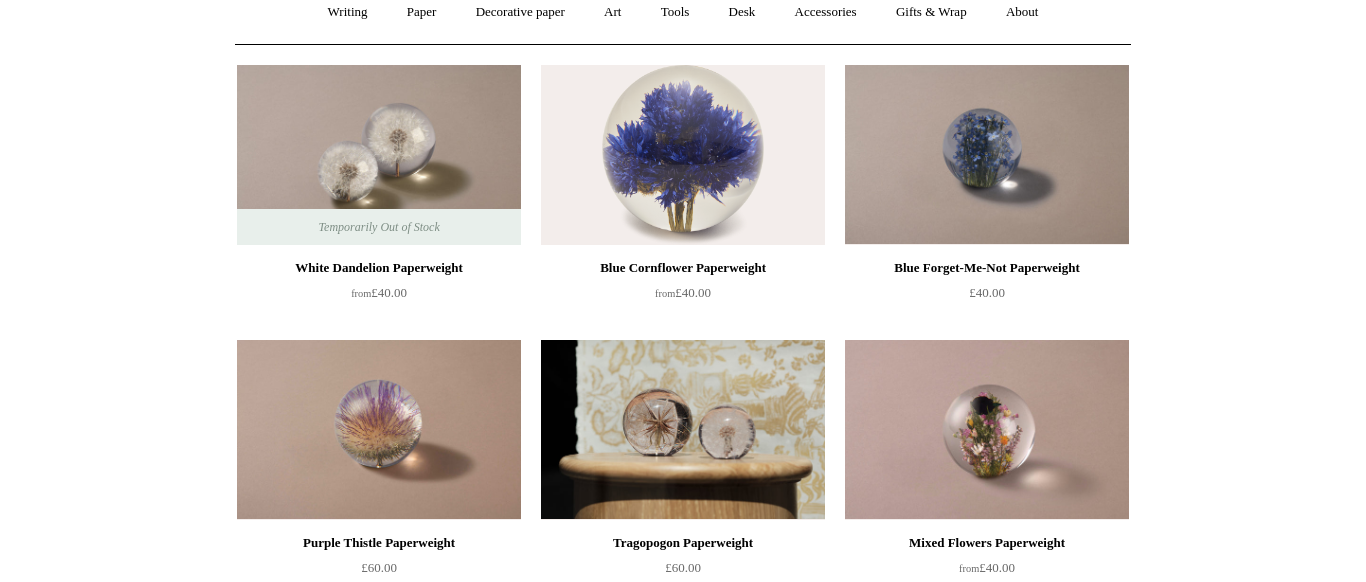 scroll, scrollTop: 342, scrollLeft: 0, axis: vertical 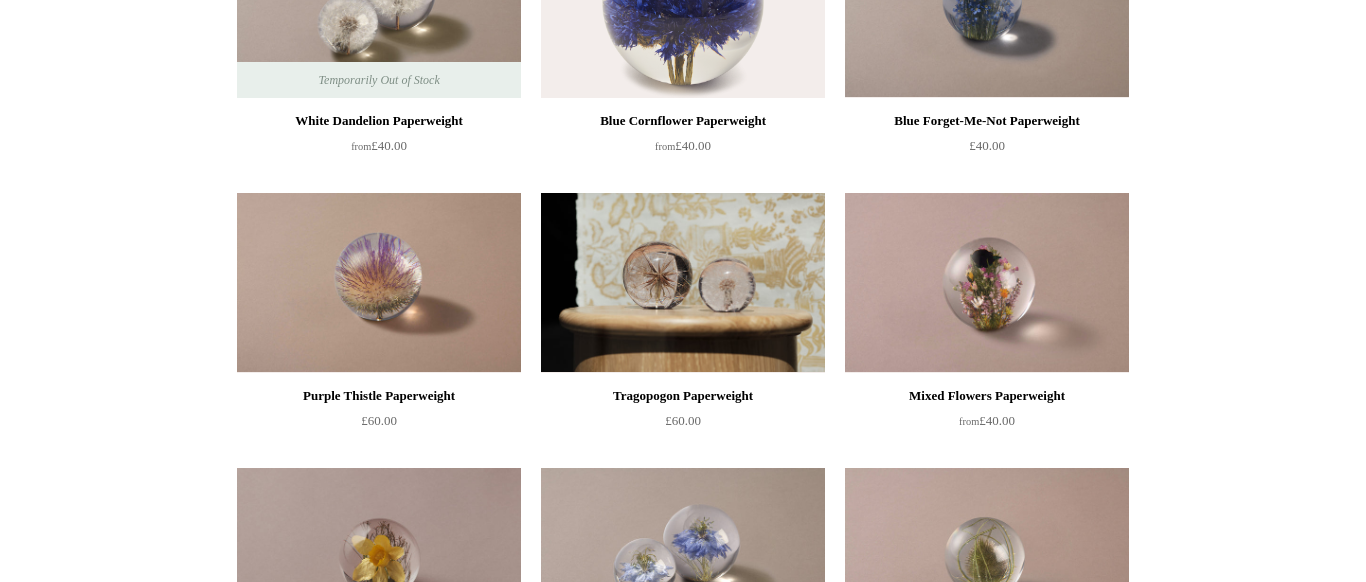 click at bounding box center [683, 283] 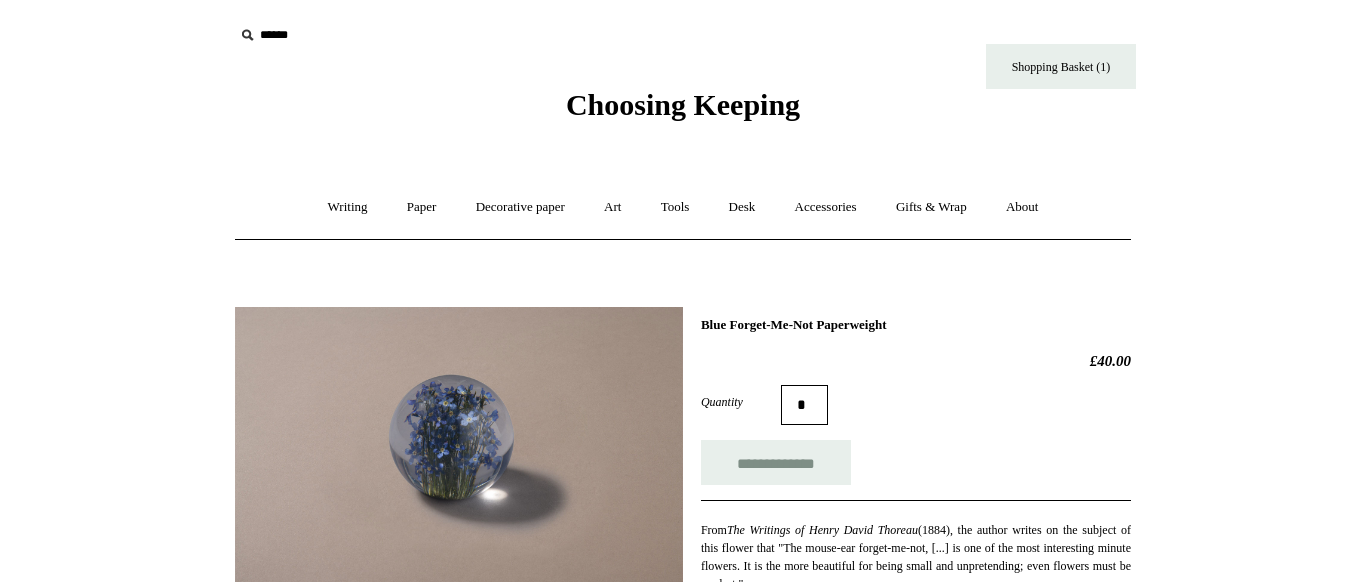 scroll, scrollTop: 0, scrollLeft: 0, axis: both 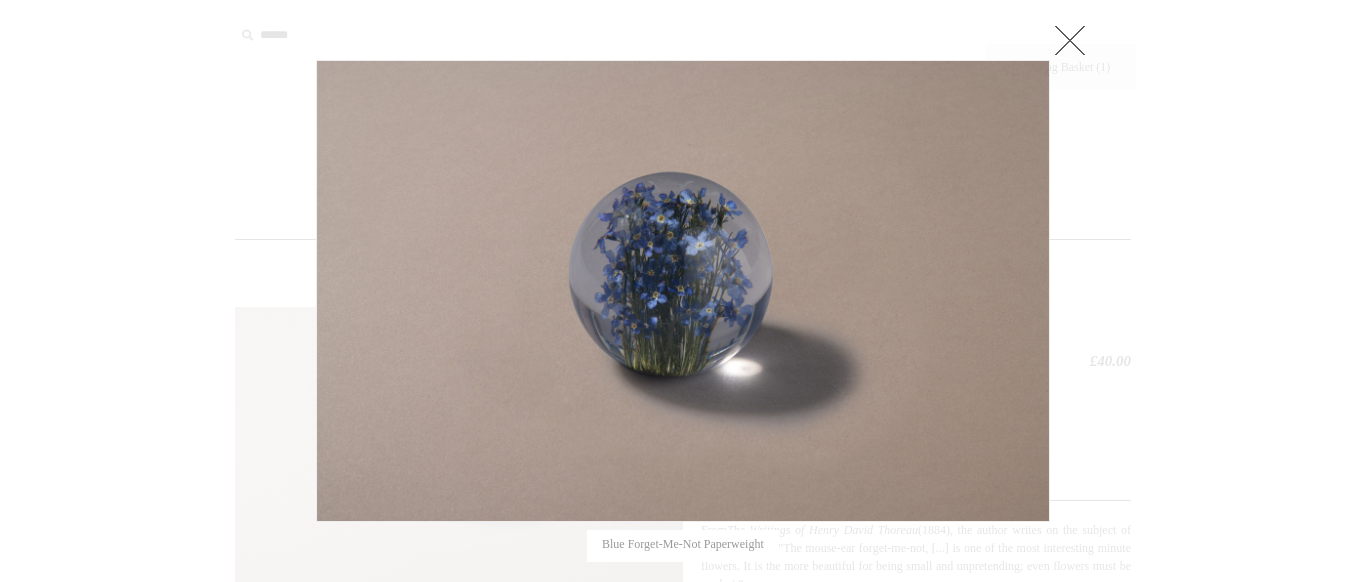 click at bounding box center (683, 741) 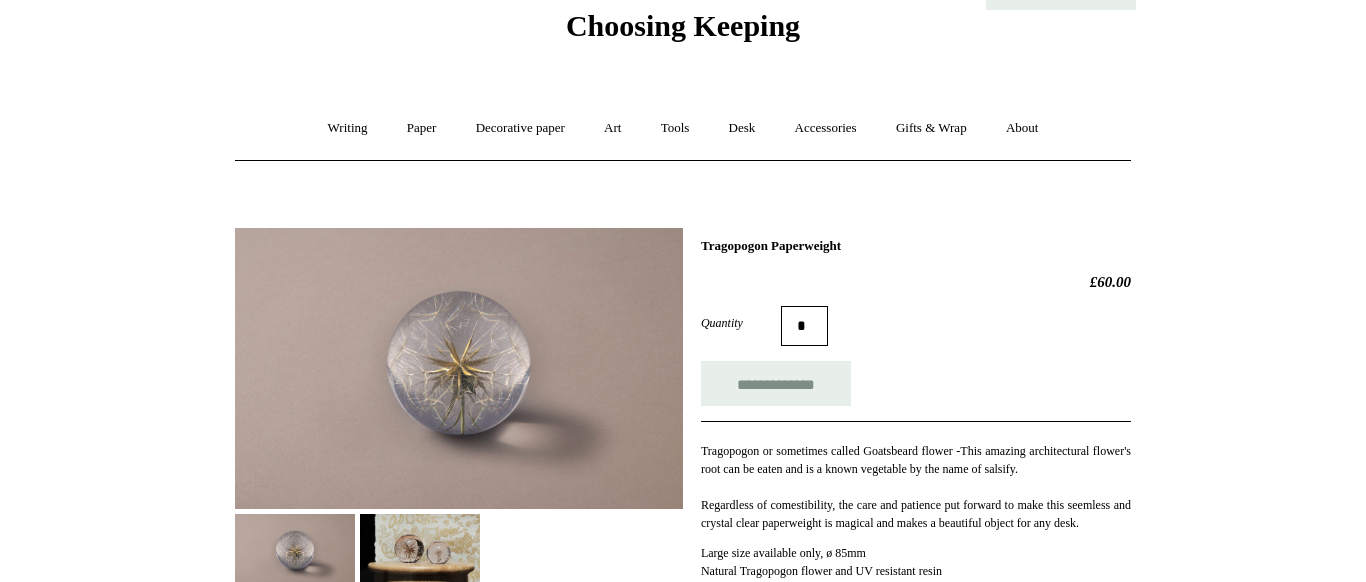 scroll, scrollTop: 114, scrollLeft: 0, axis: vertical 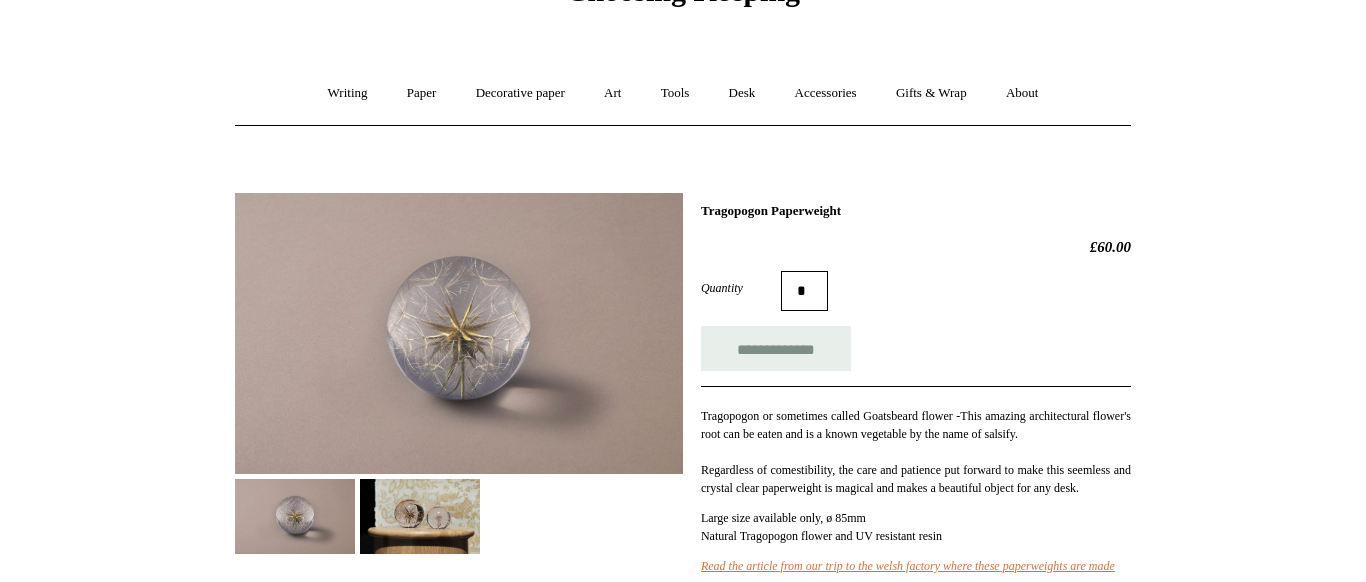 click at bounding box center (420, 516) 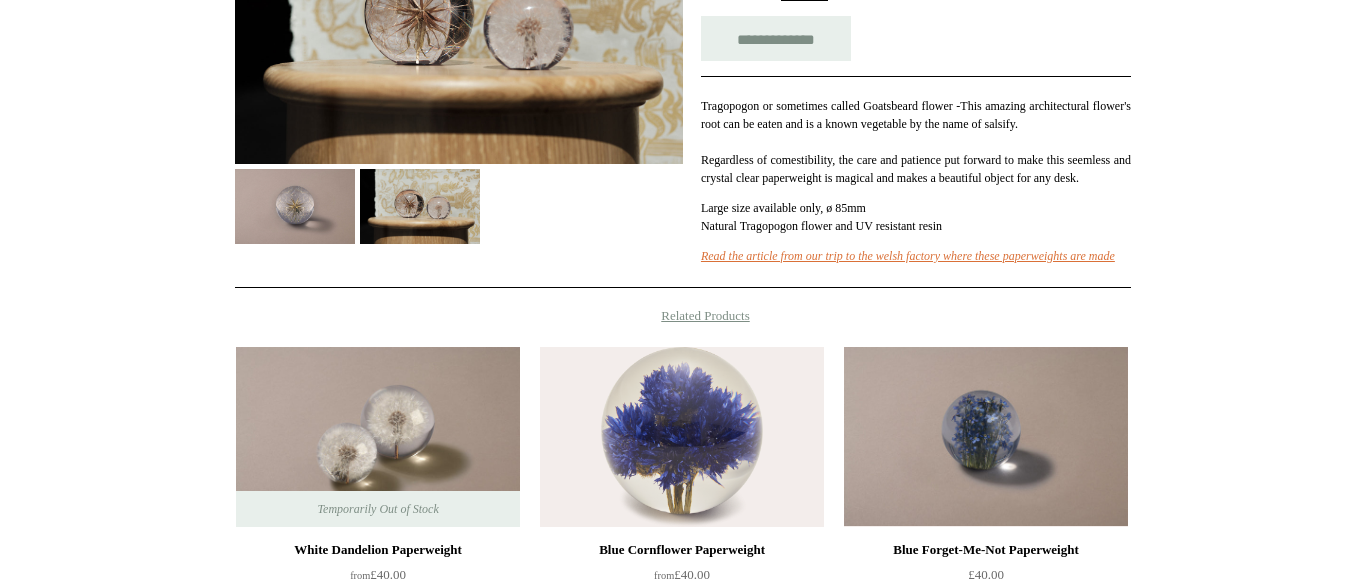 scroll, scrollTop: 684, scrollLeft: 0, axis: vertical 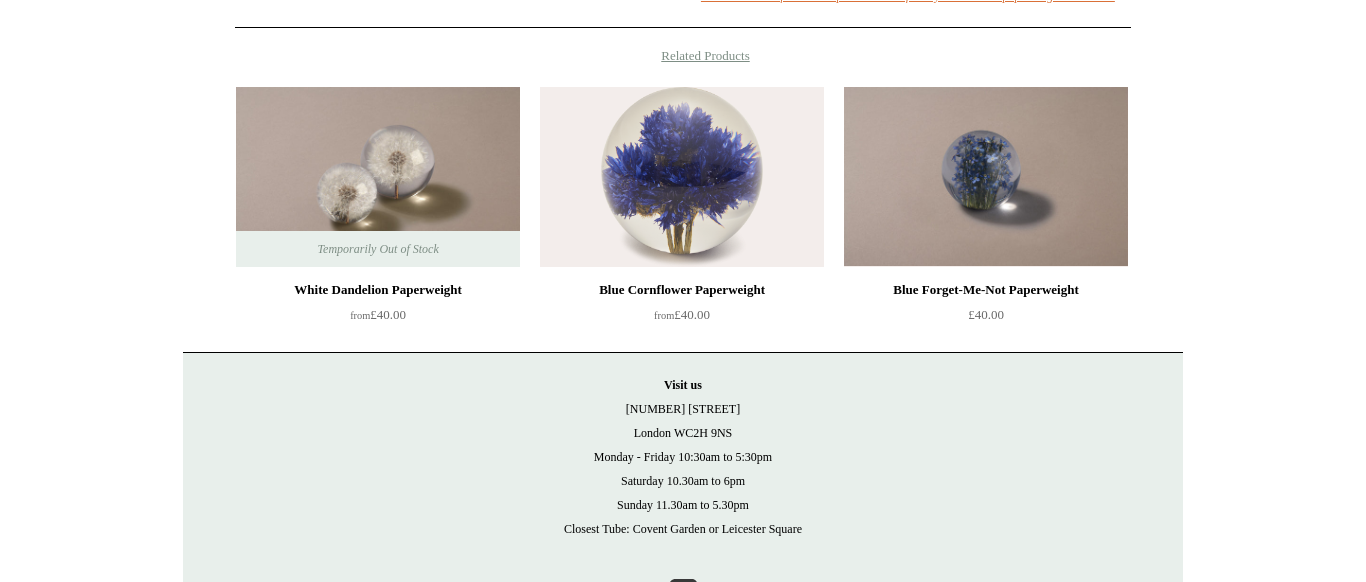 click at bounding box center (682, 177) 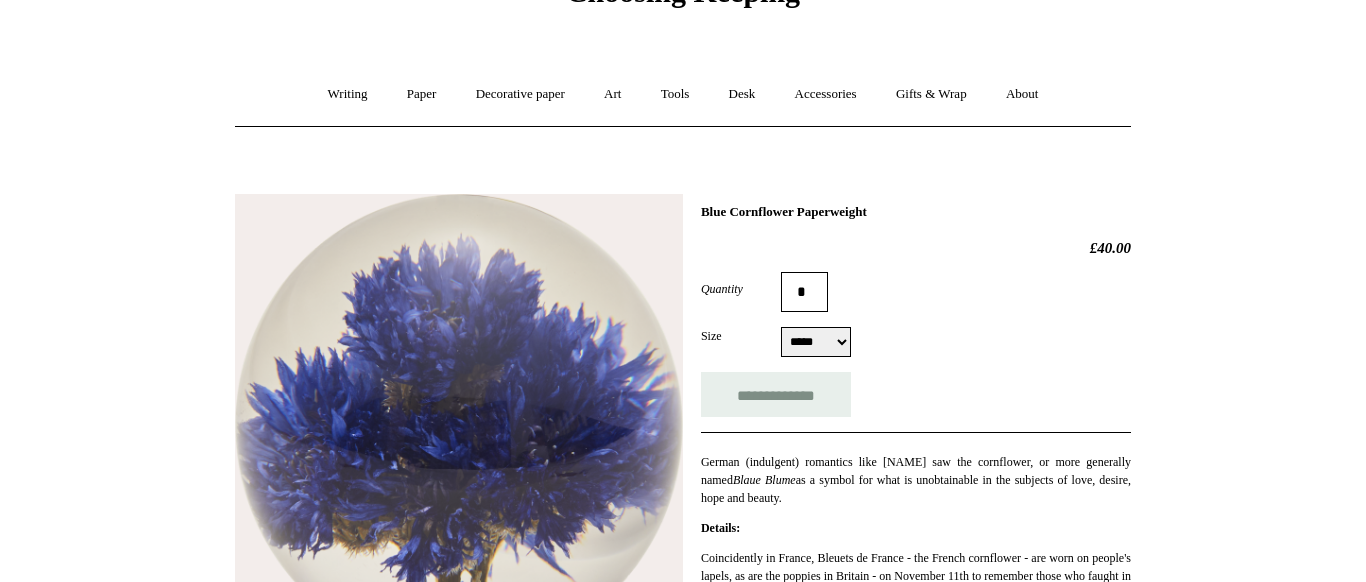 scroll, scrollTop: 114, scrollLeft: 0, axis: vertical 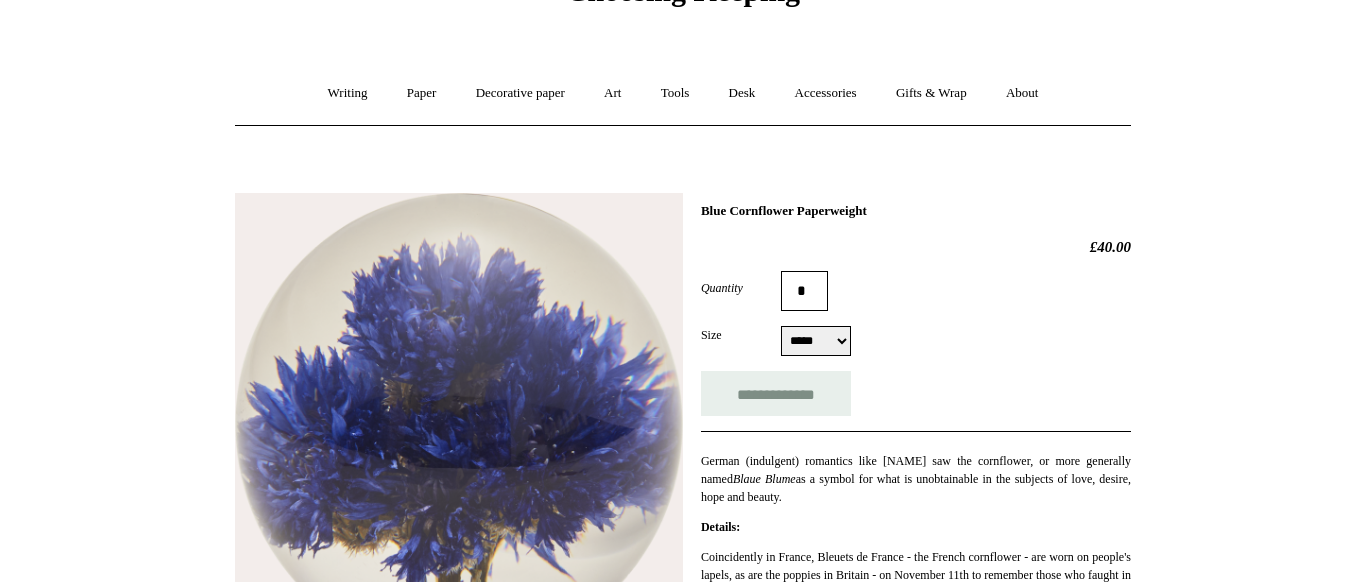 click on "***** *****" at bounding box center (816, 341) 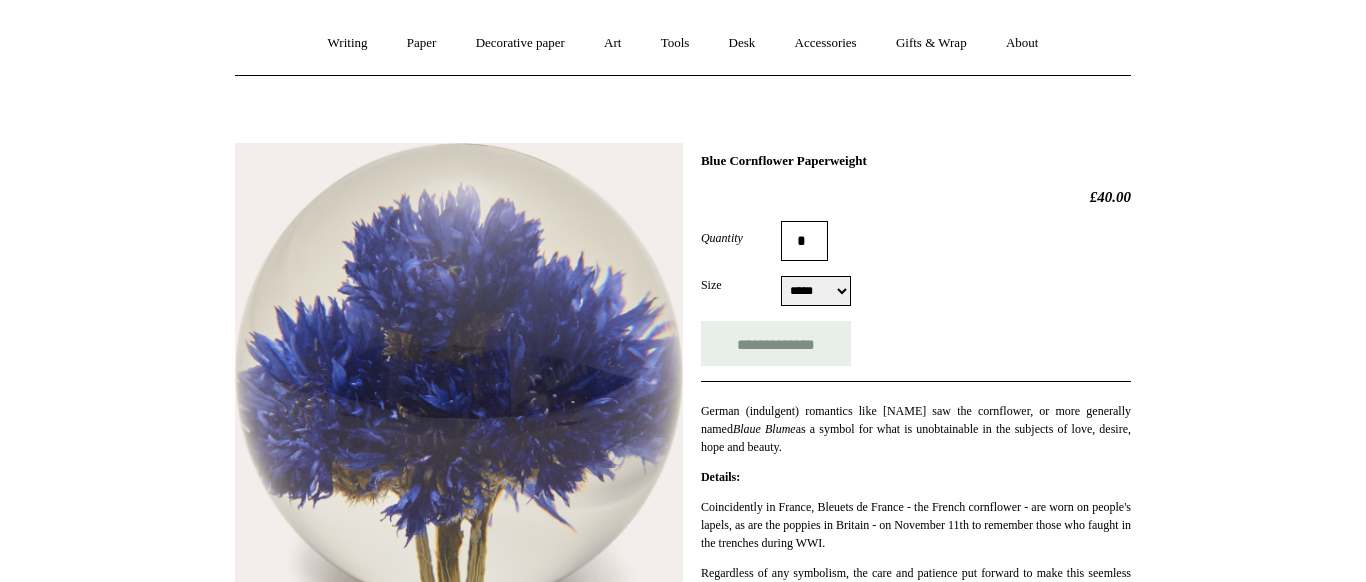 scroll, scrollTop: 114, scrollLeft: 0, axis: vertical 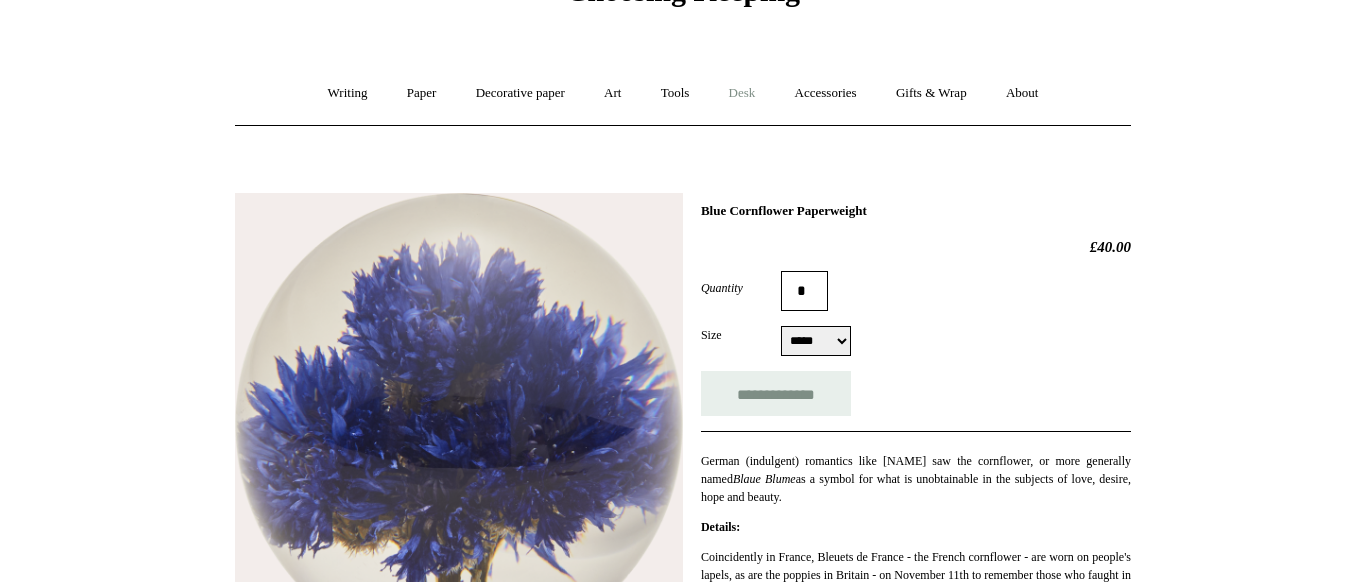 click on "Desk +" at bounding box center (742, 93) 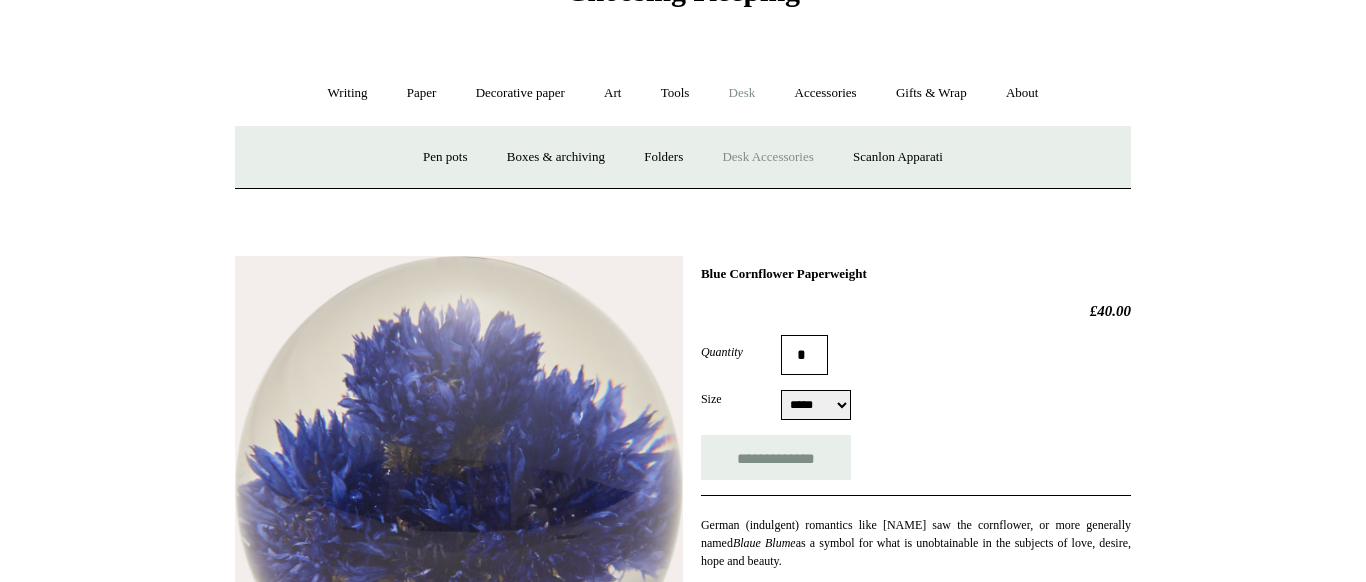 click on "Desk Accessories" at bounding box center (767, 157) 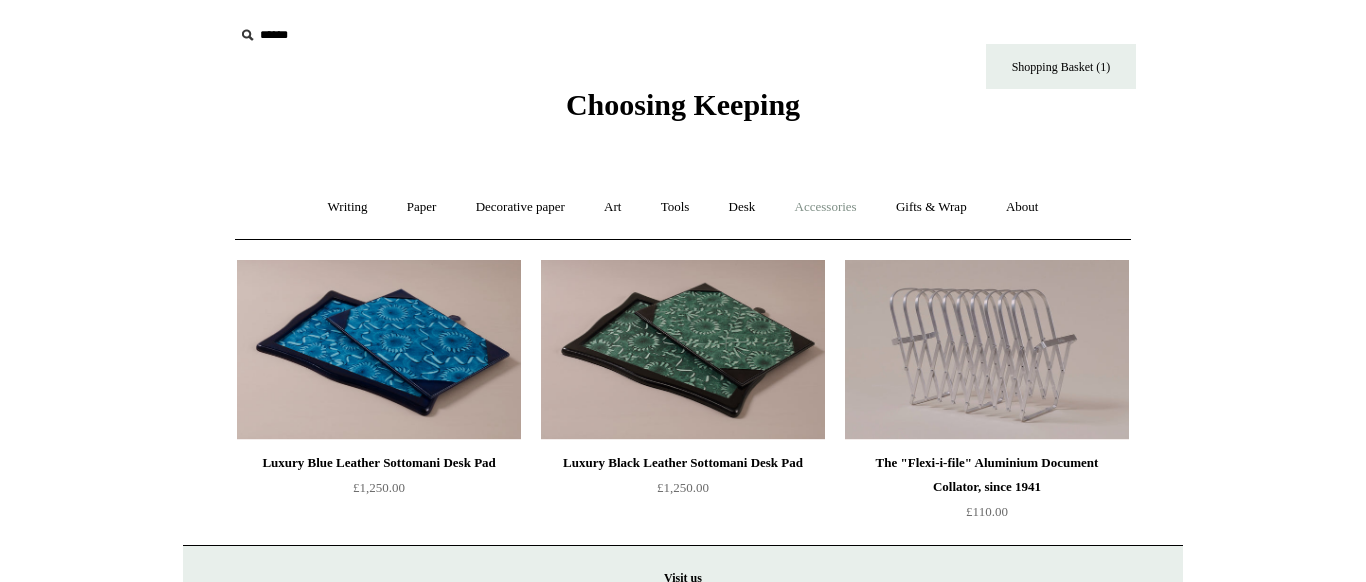 scroll, scrollTop: 0, scrollLeft: 0, axis: both 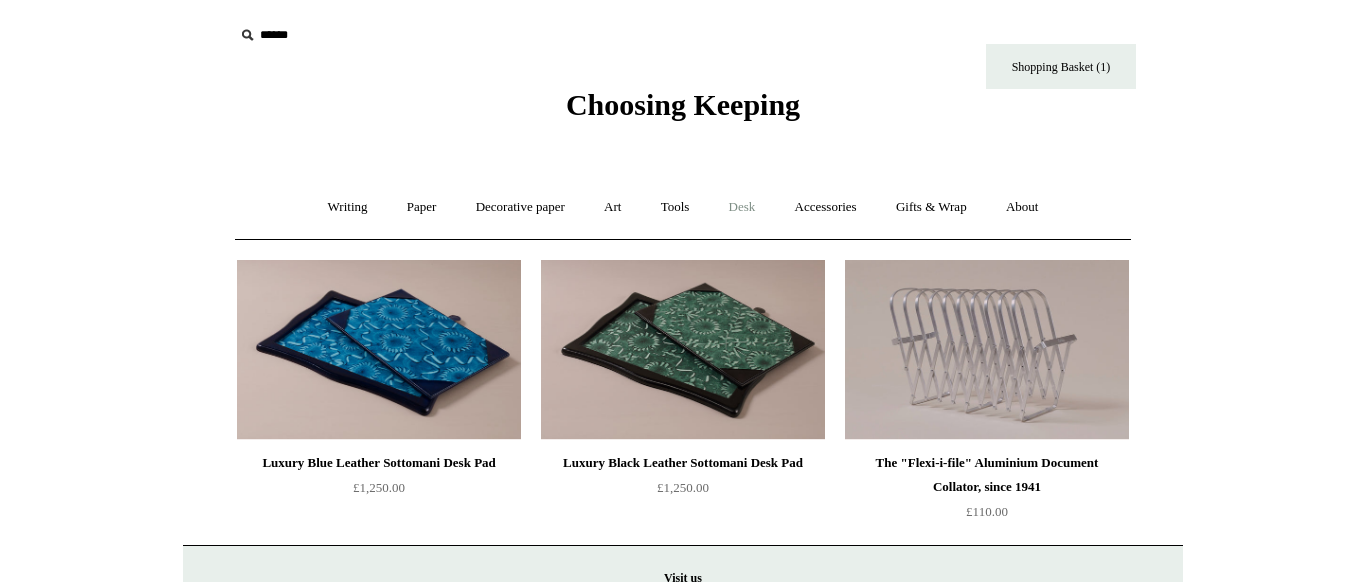 click on "Desk +" at bounding box center (742, 207) 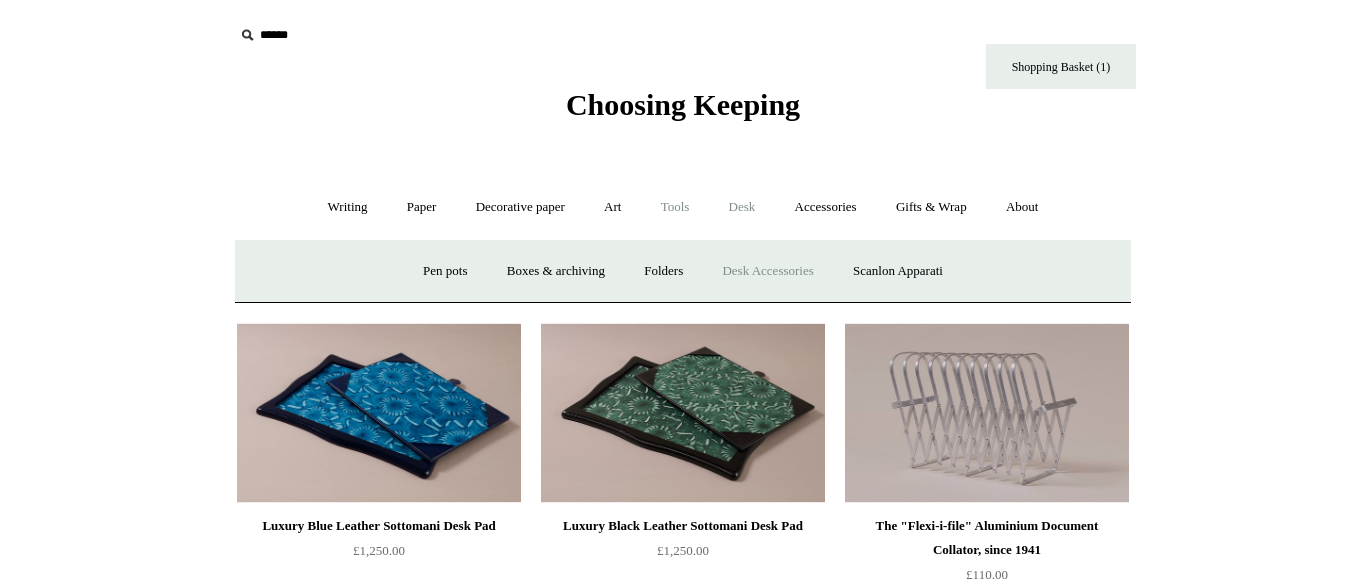 click on "Tools +" at bounding box center [675, 207] 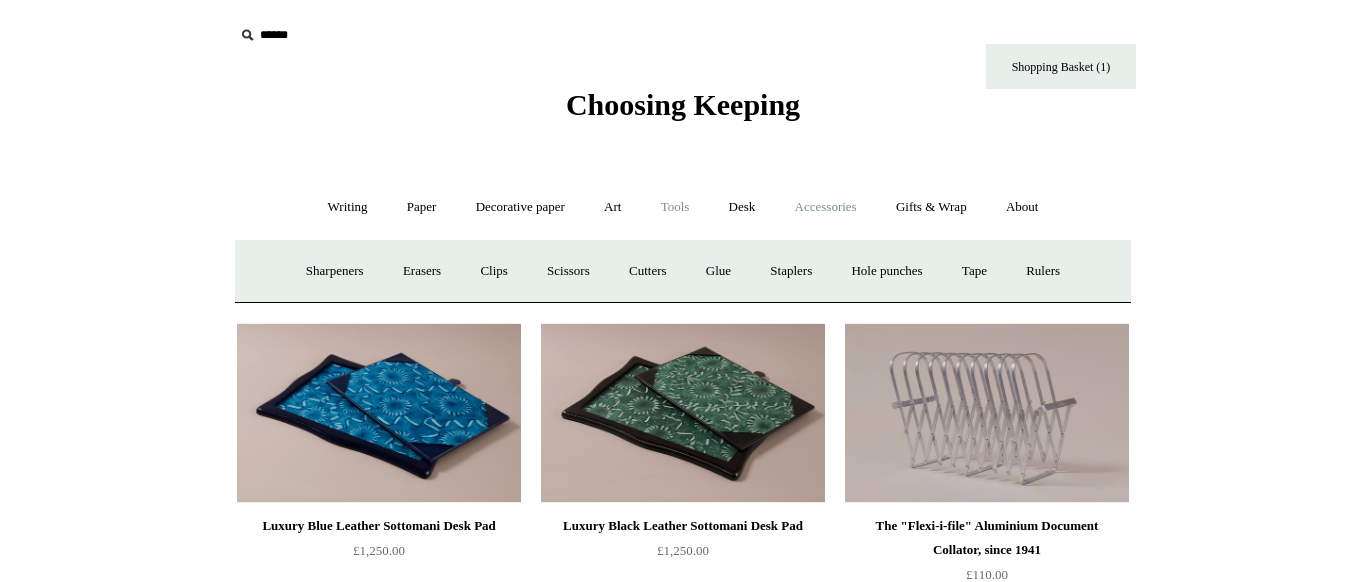 click on "Accessories +" at bounding box center (826, 207) 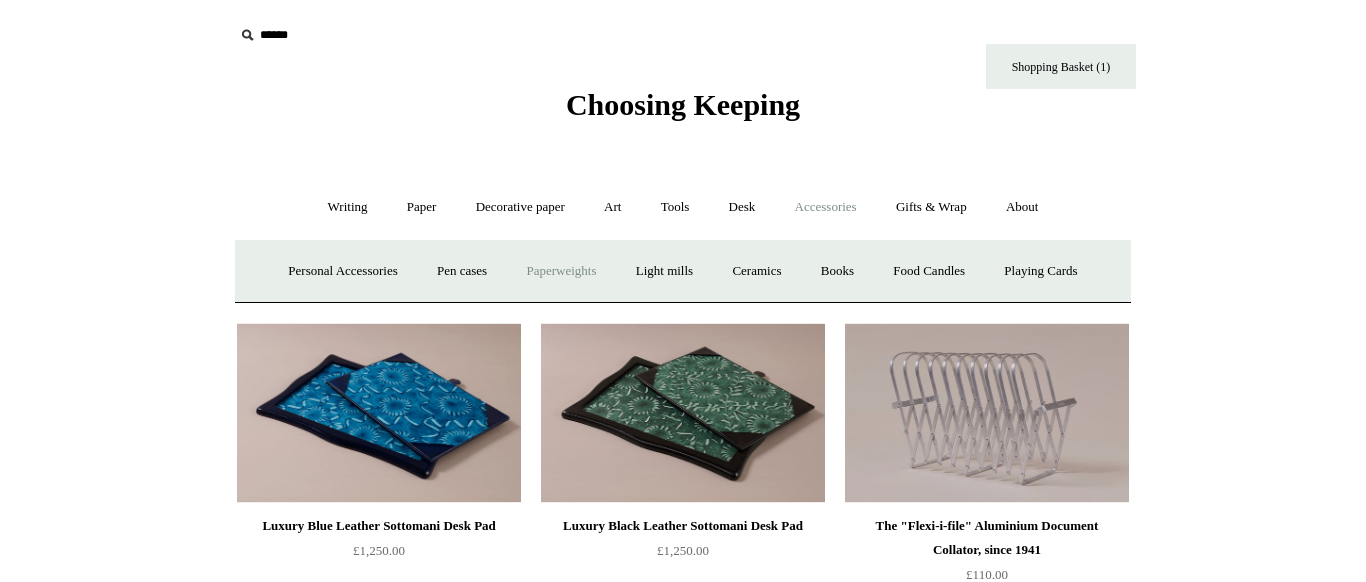 click on "Paperweights +" at bounding box center (561, 271) 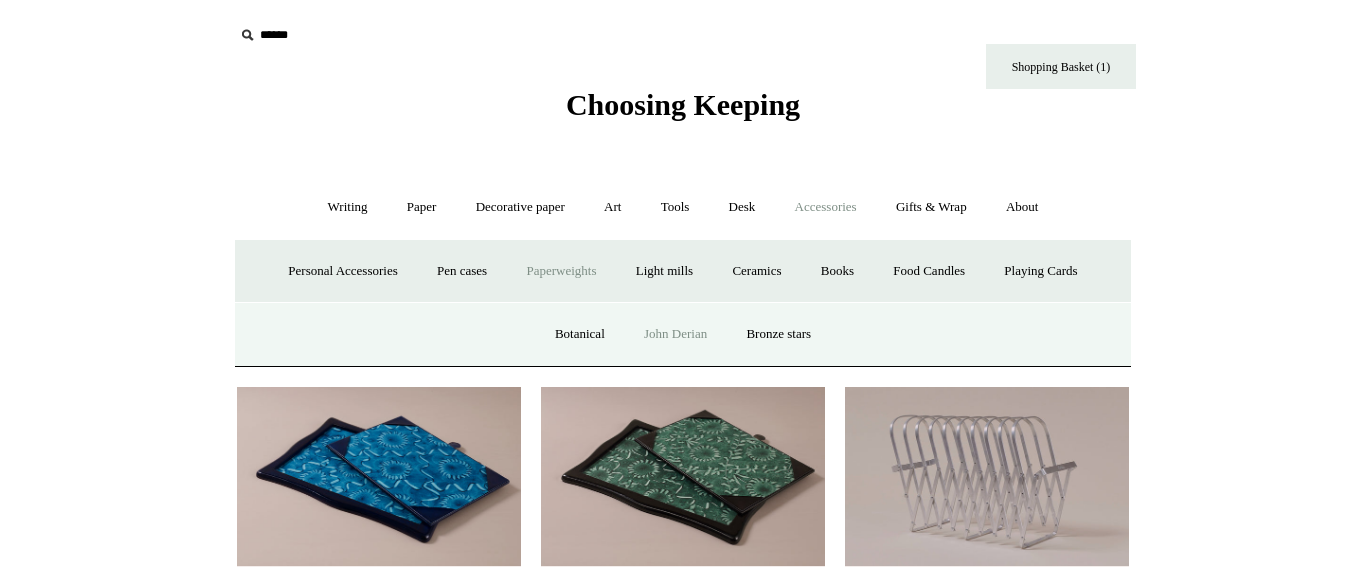 click on "John Derian" at bounding box center (675, 334) 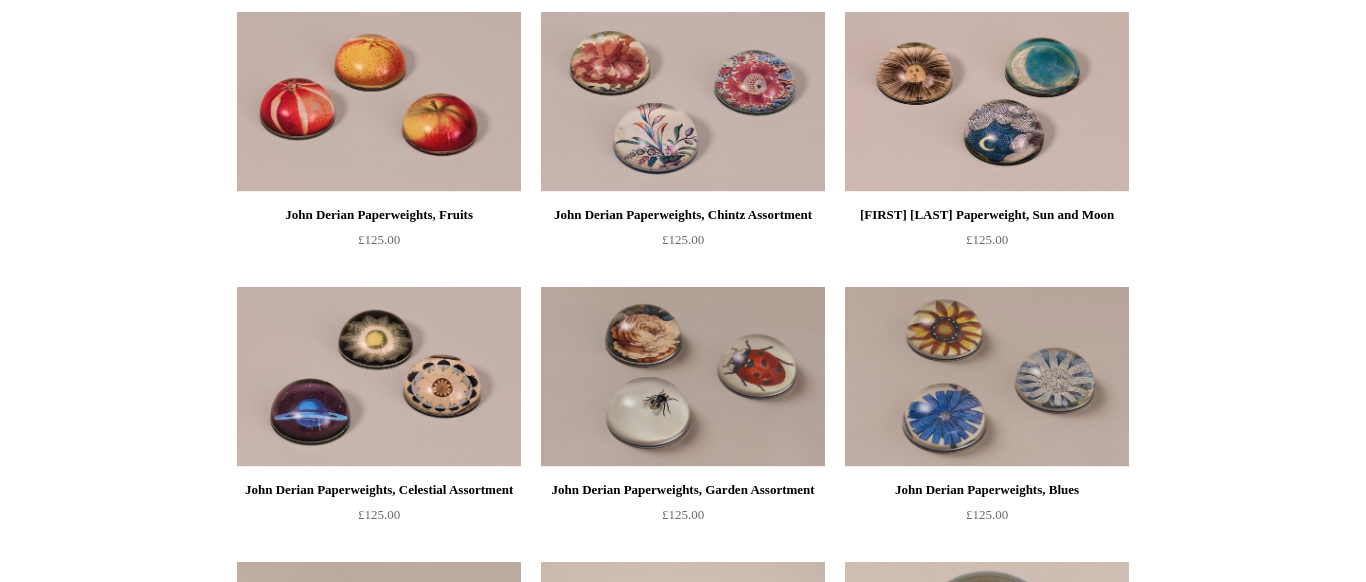 scroll, scrollTop: 2394, scrollLeft: 0, axis: vertical 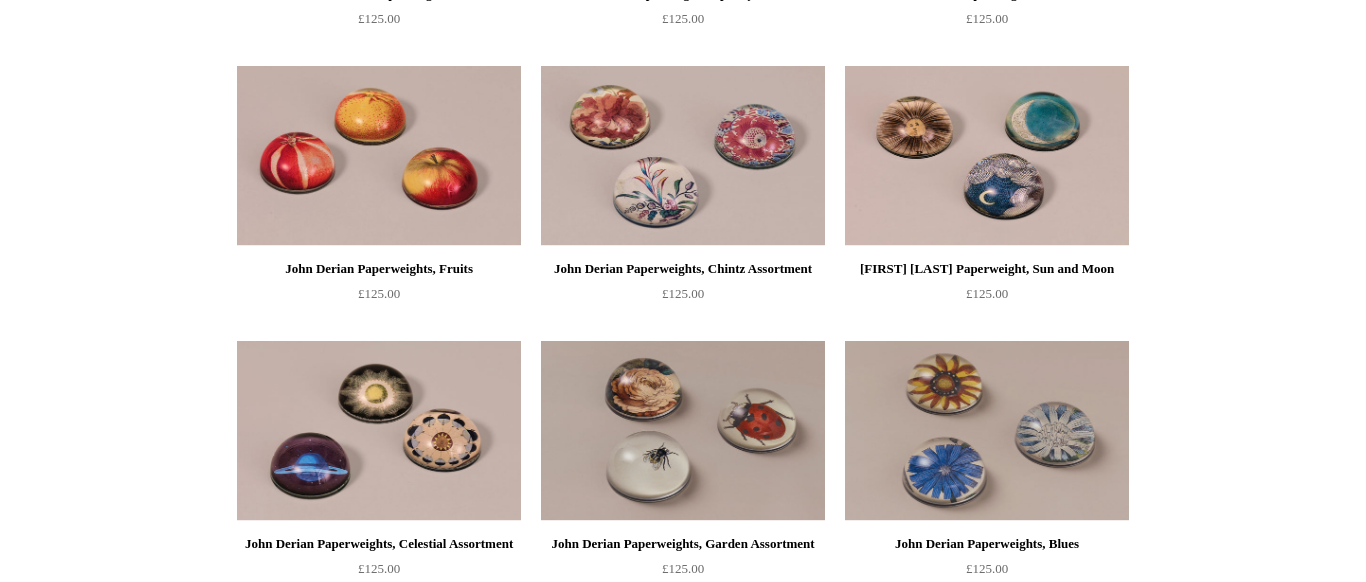 click at bounding box center [987, 156] 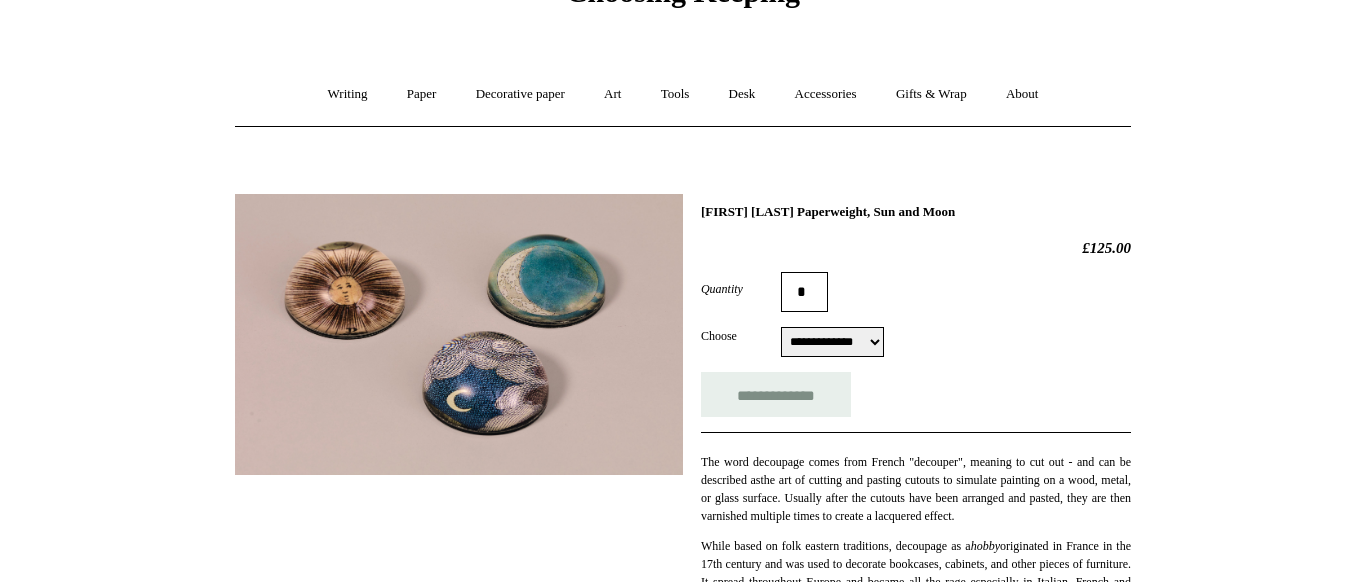 scroll, scrollTop: 114, scrollLeft: 0, axis: vertical 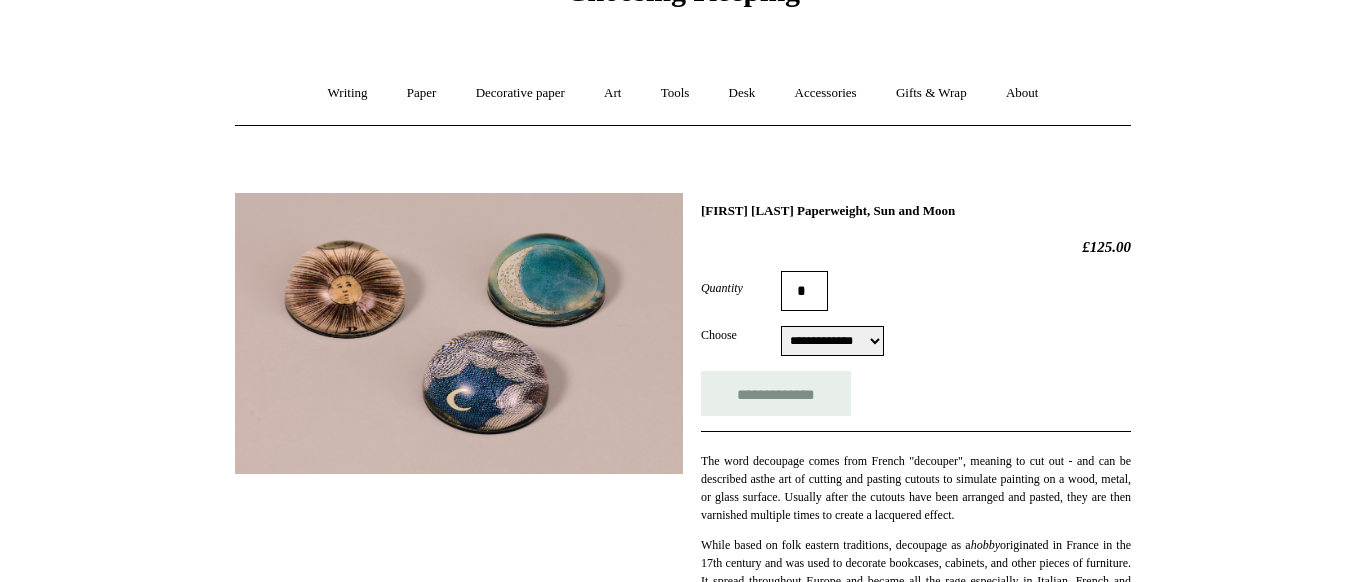 click on "**********" at bounding box center [832, 341] 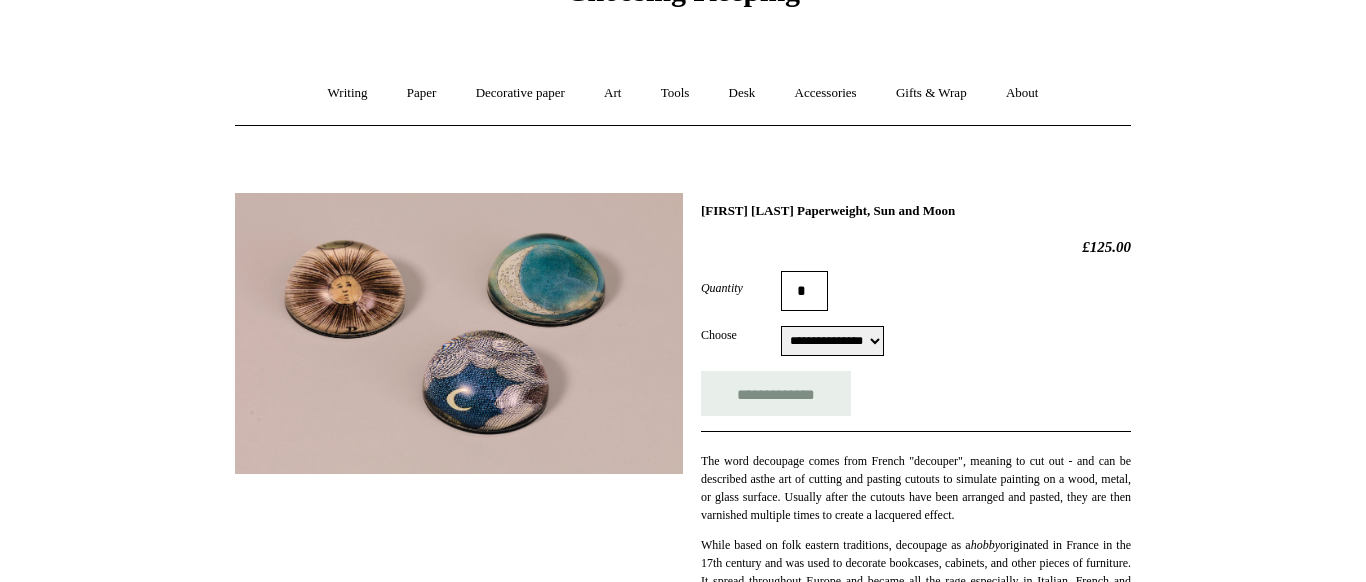 click on "**********" at bounding box center [0, 0] 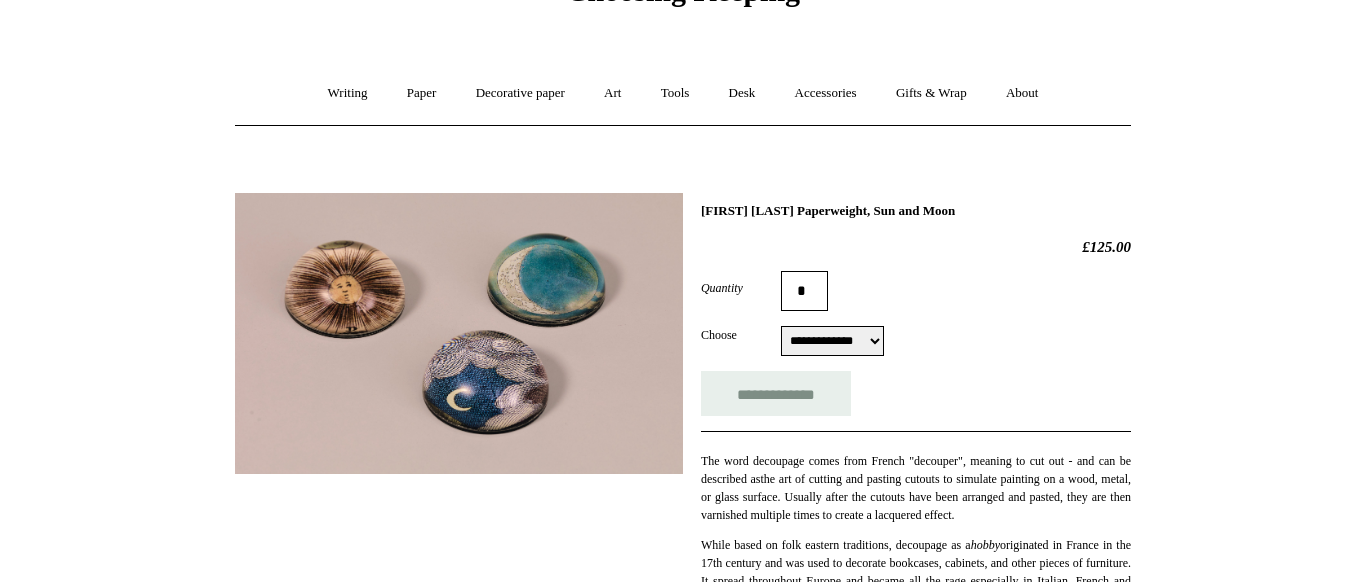 click on "**********" at bounding box center [0, 0] 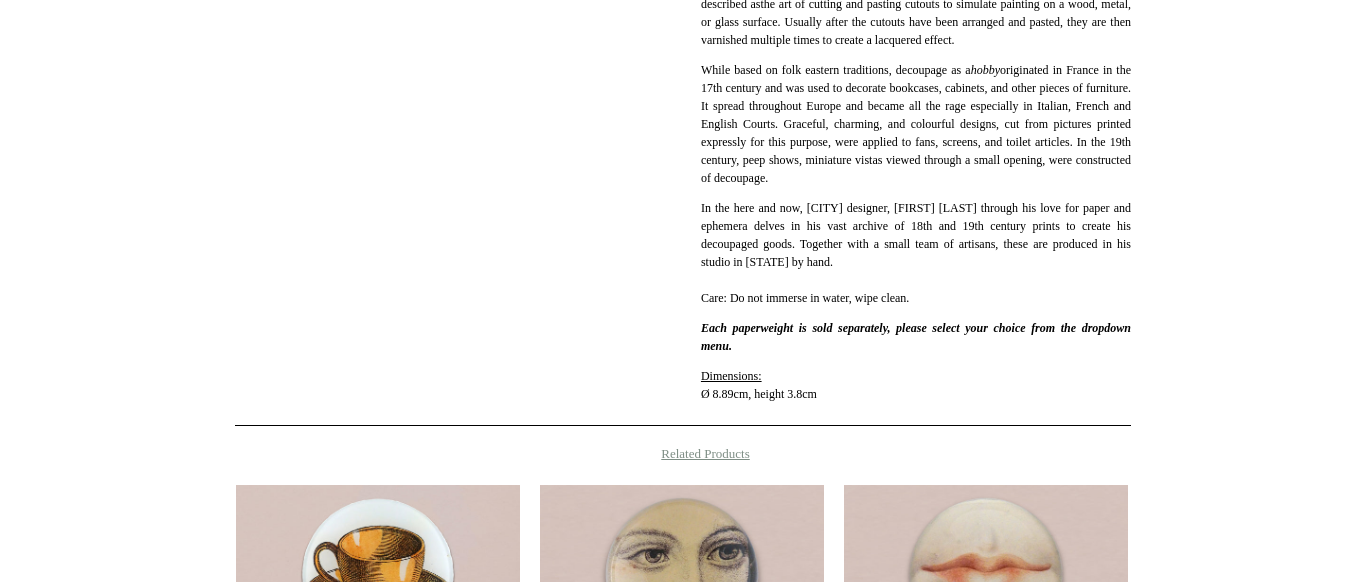 scroll, scrollTop: 684, scrollLeft: 0, axis: vertical 